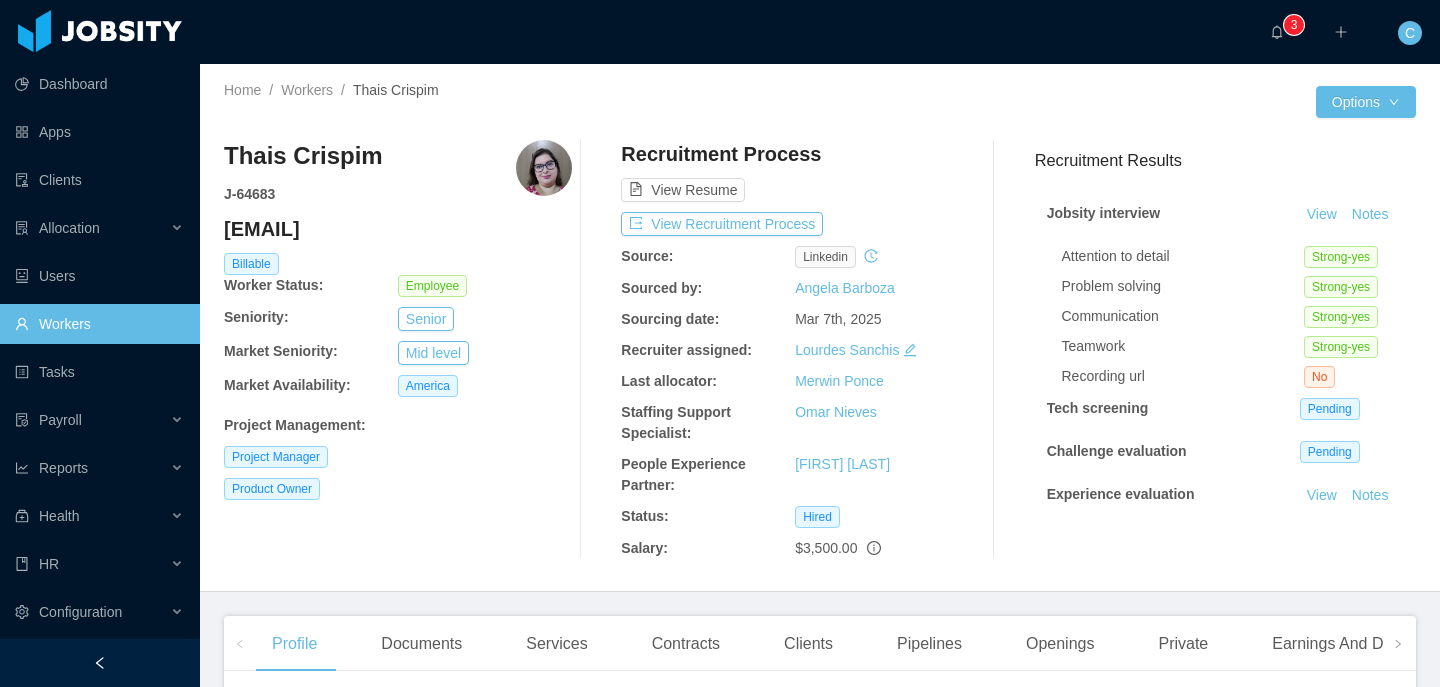 scroll, scrollTop: 0, scrollLeft: 0, axis: both 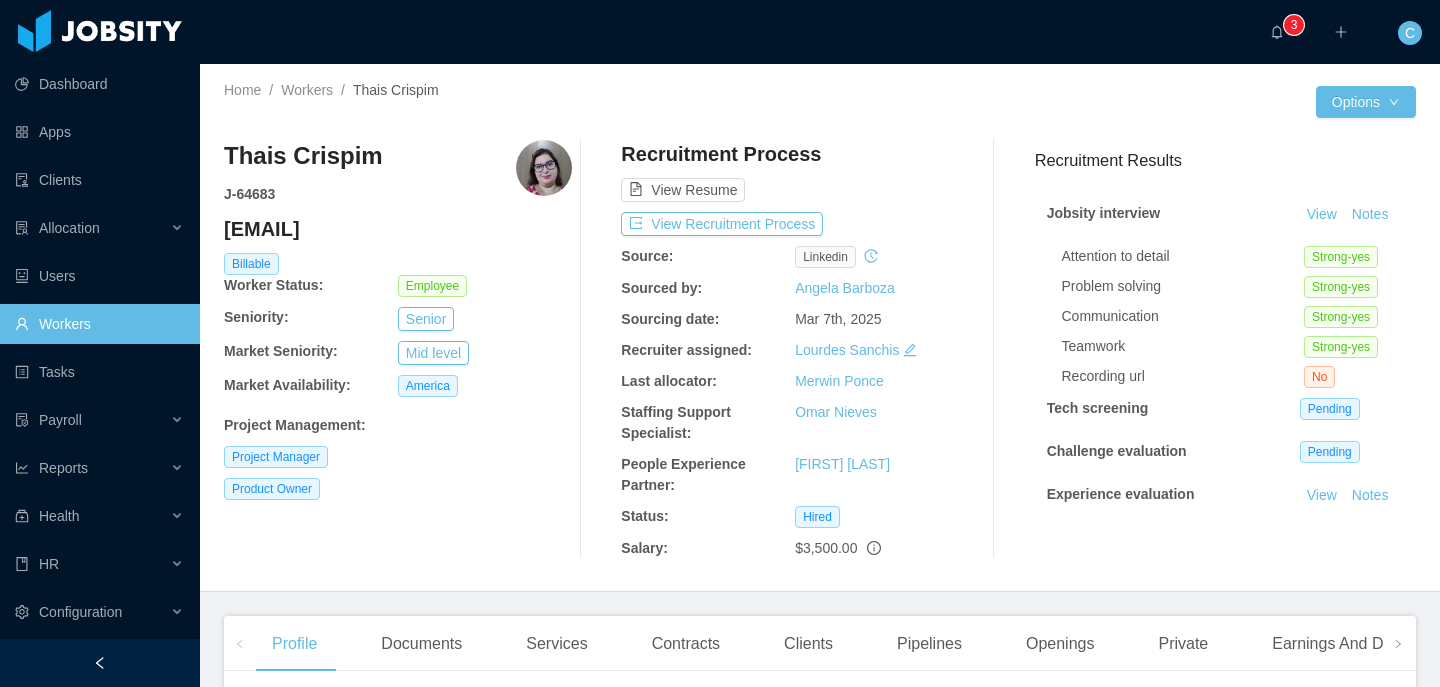 click at bounding box center [1068, 102] 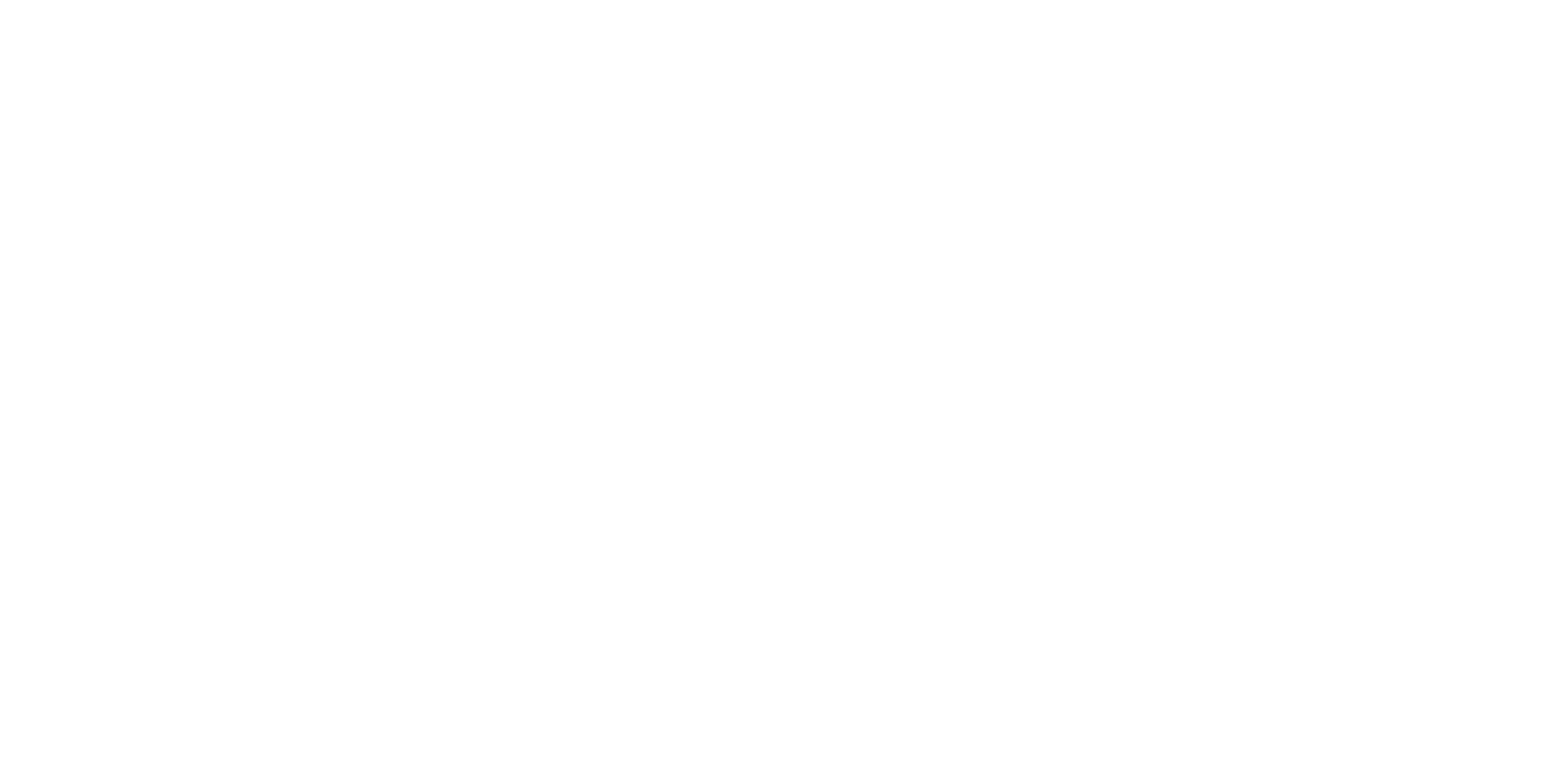 scroll, scrollTop: 0, scrollLeft: 0, axis: both 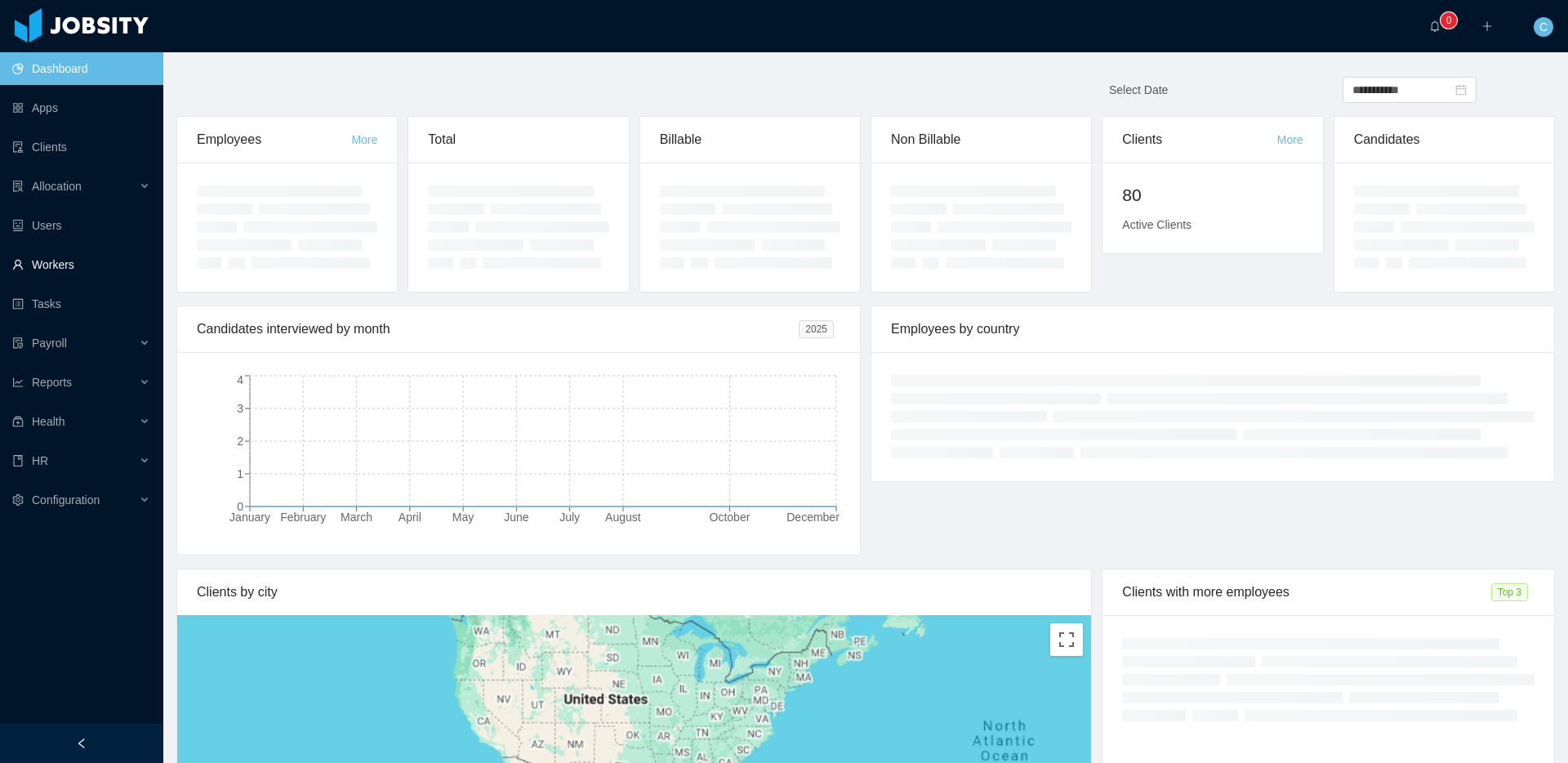 click on "Workers" at bounding box center [81, 265] 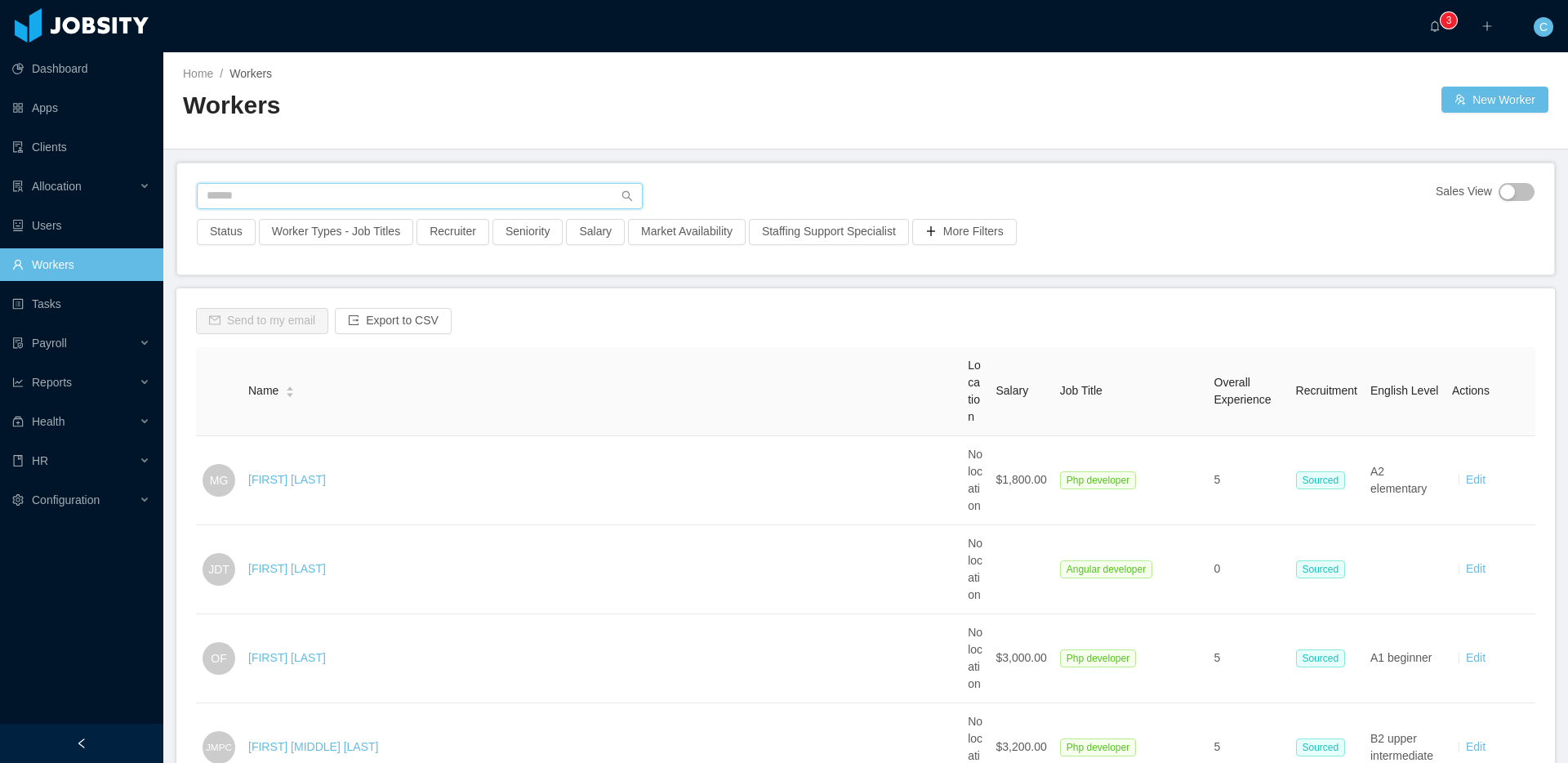 click at bounding box center [420, 196] 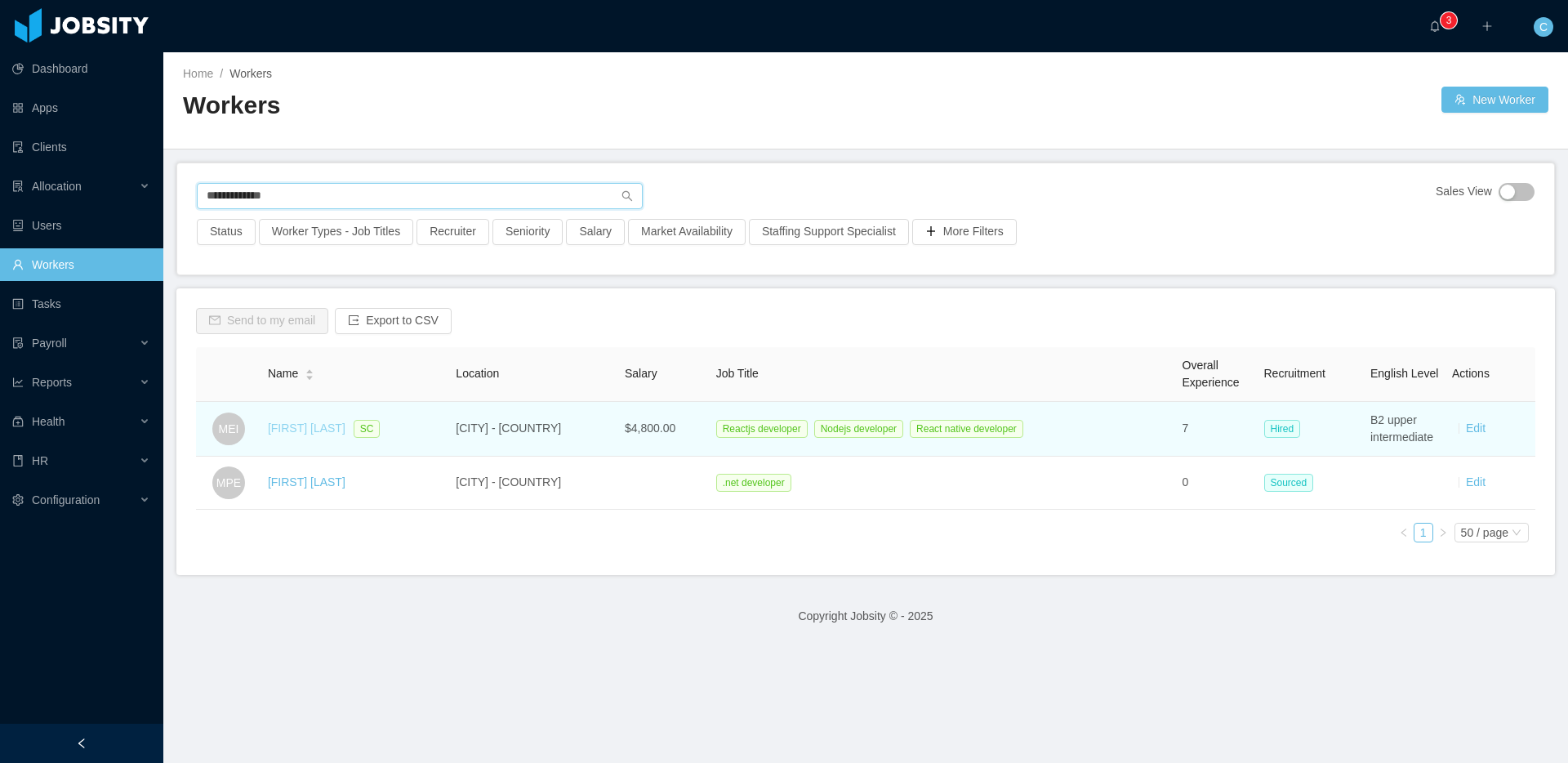 type on "**********" 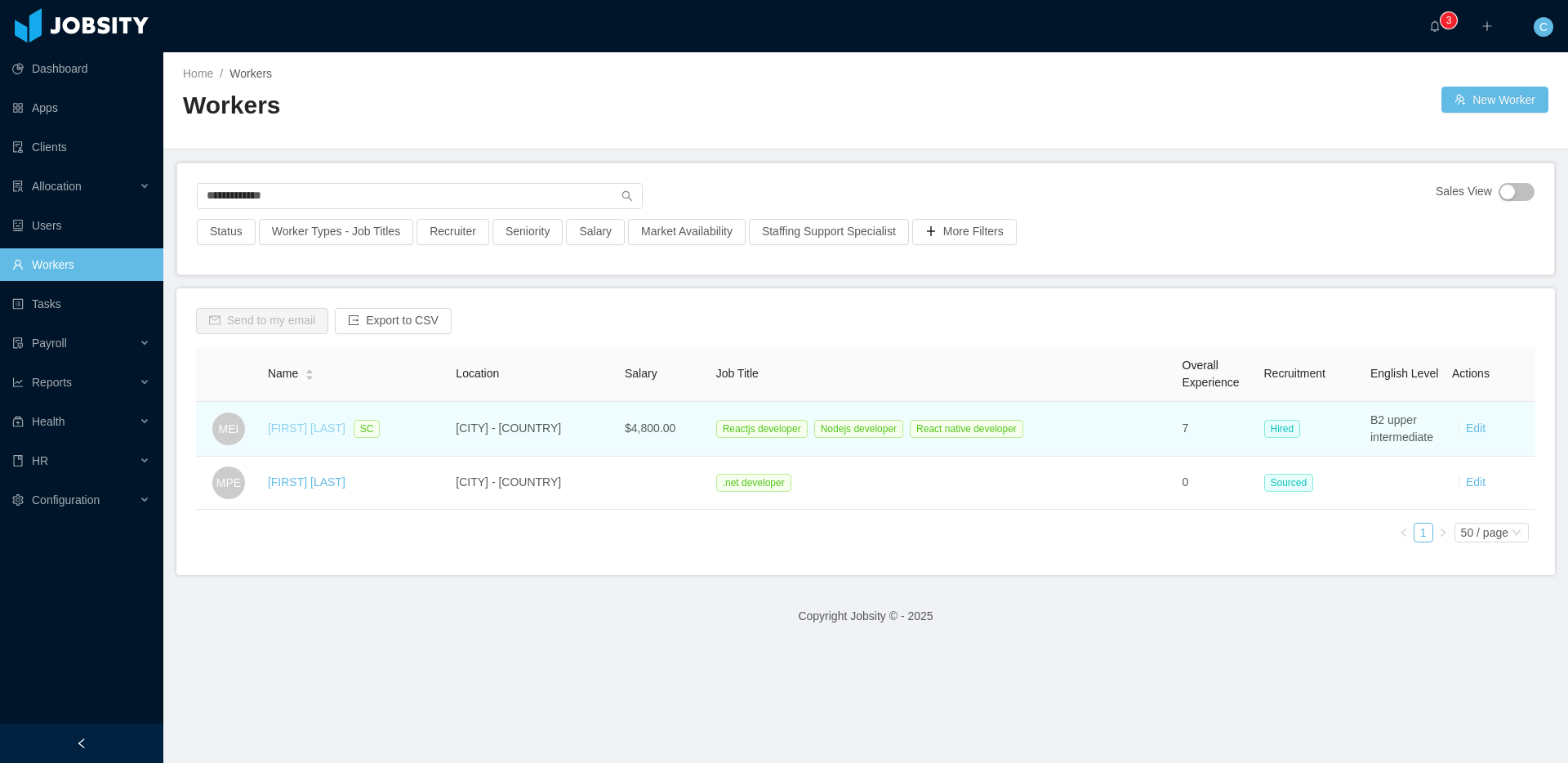 click on "[FIRST] [LAST]" at bounding box center [306, 428] 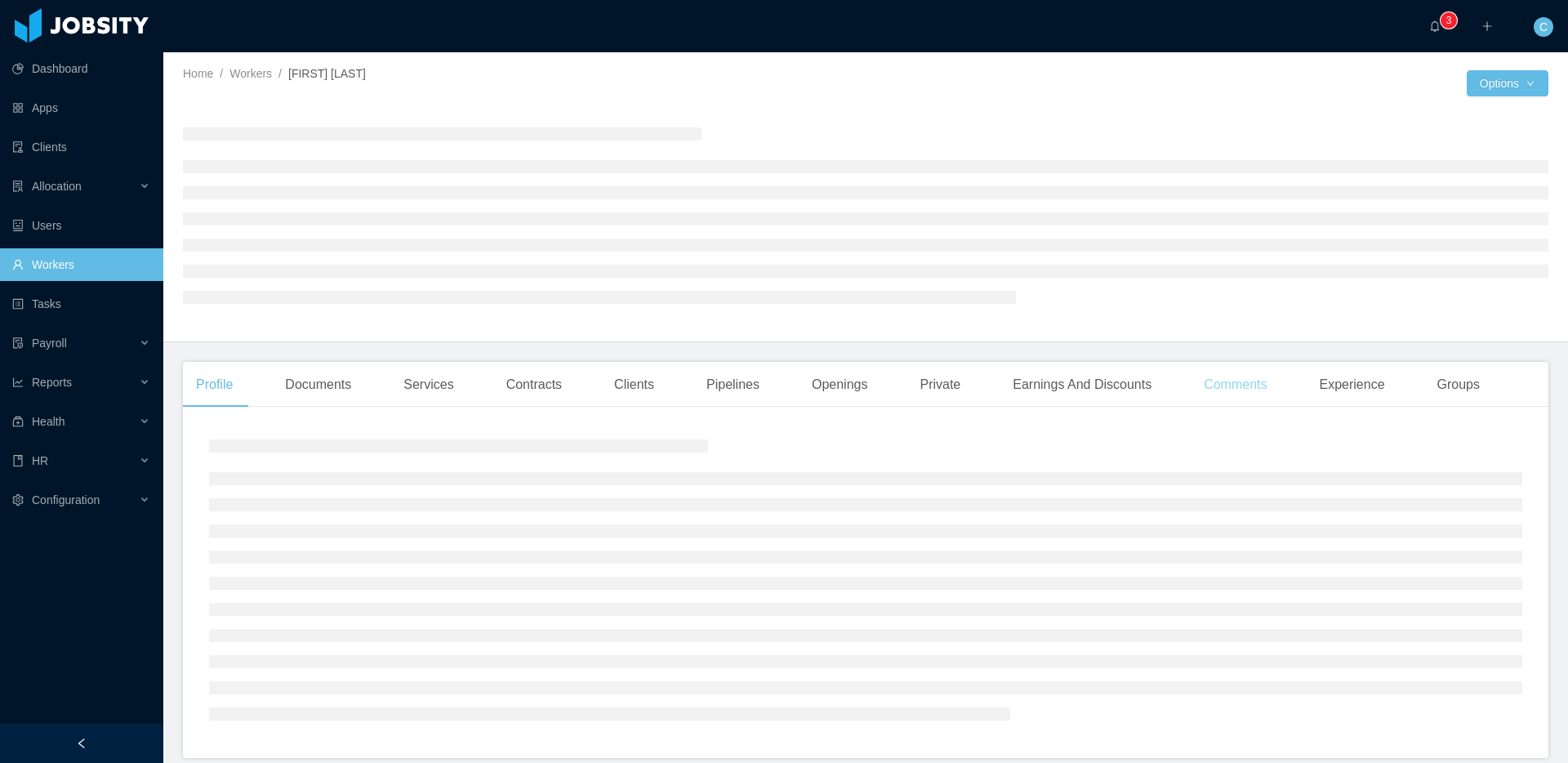 click on "Comments" at bounding box center [1235, 385] 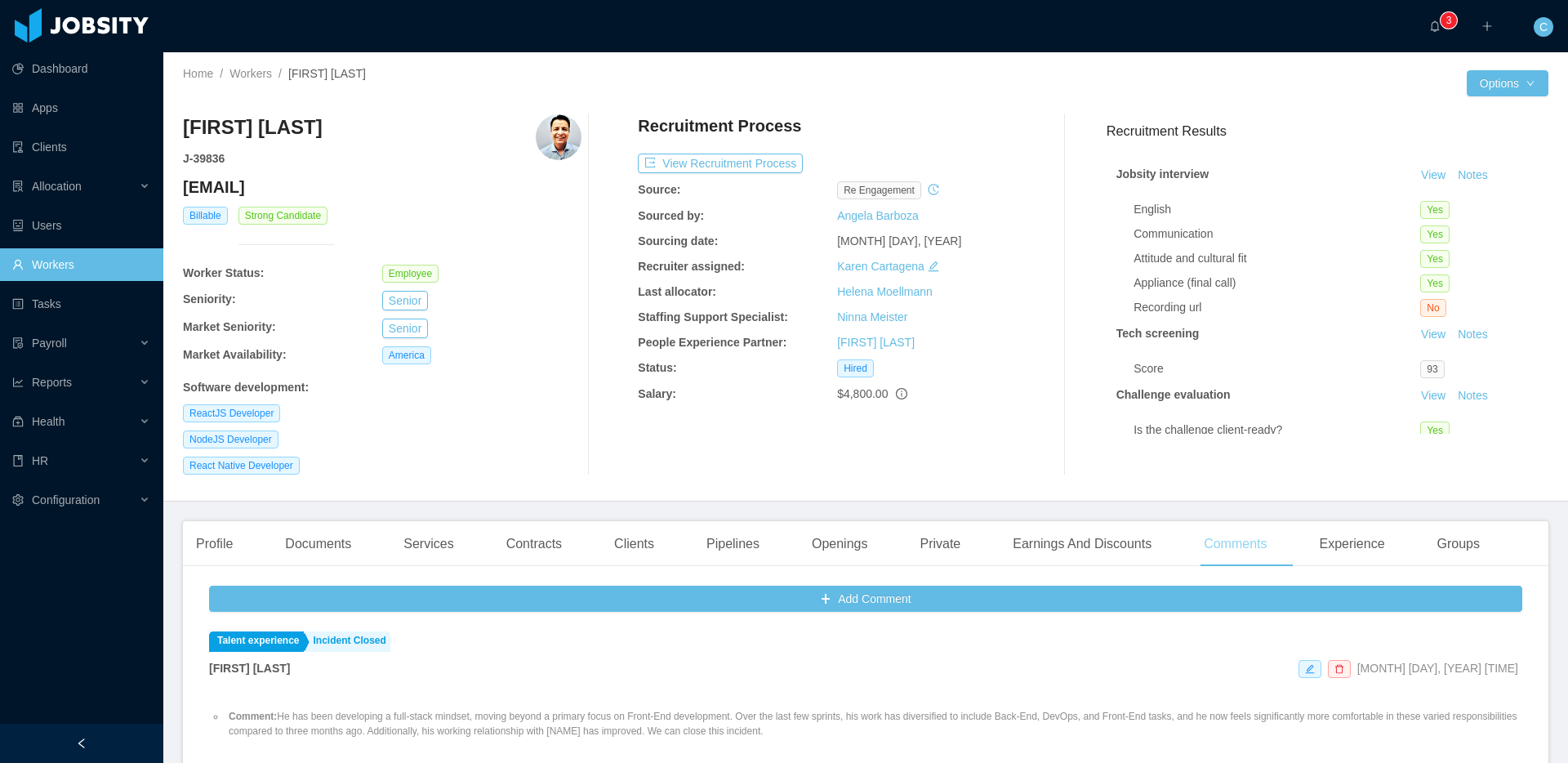 scroll, scrollTop: 134, scrollLeft: 0, axis: vertical 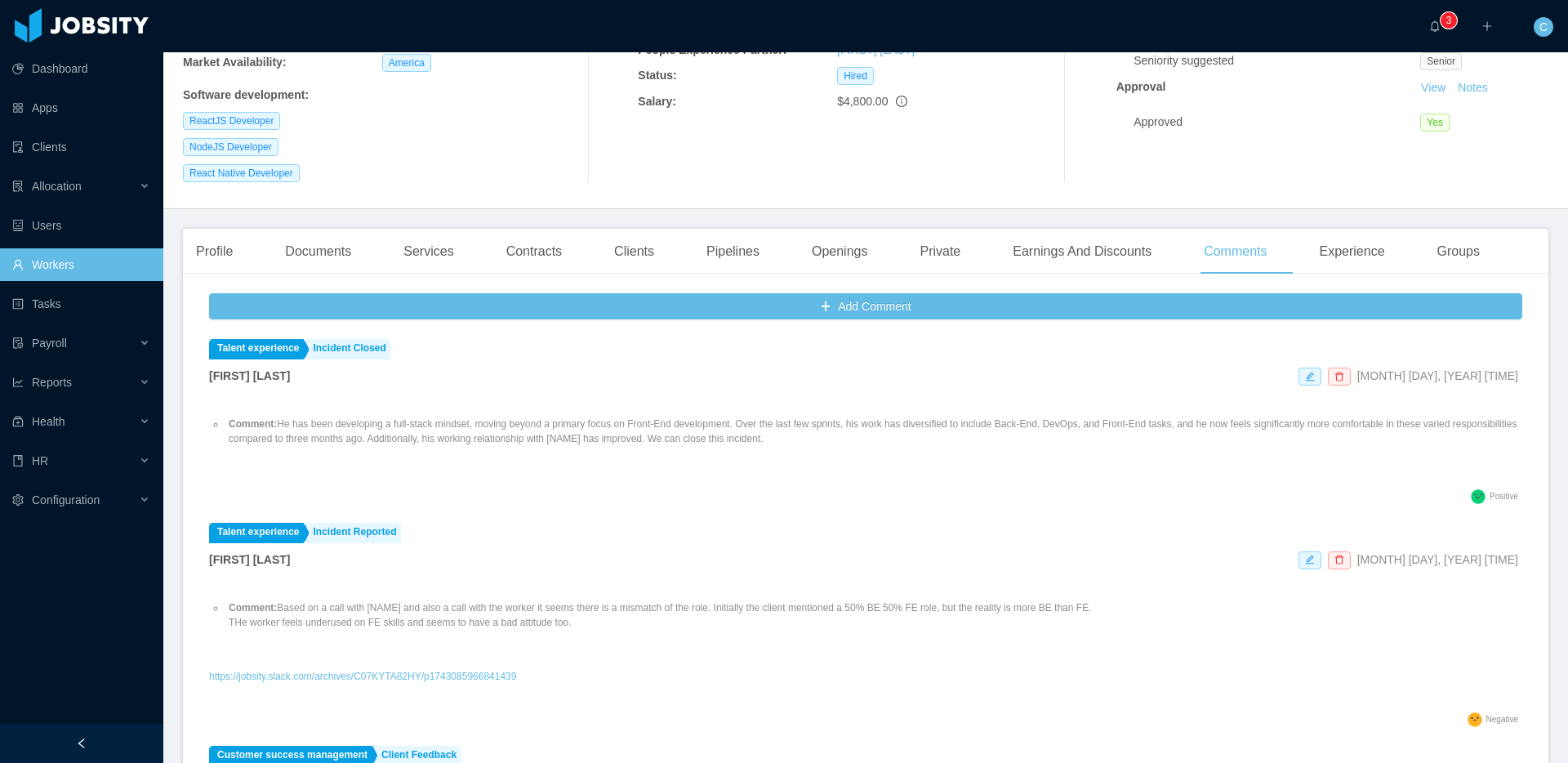 click on "Workers" at bounding box center [81, 265] 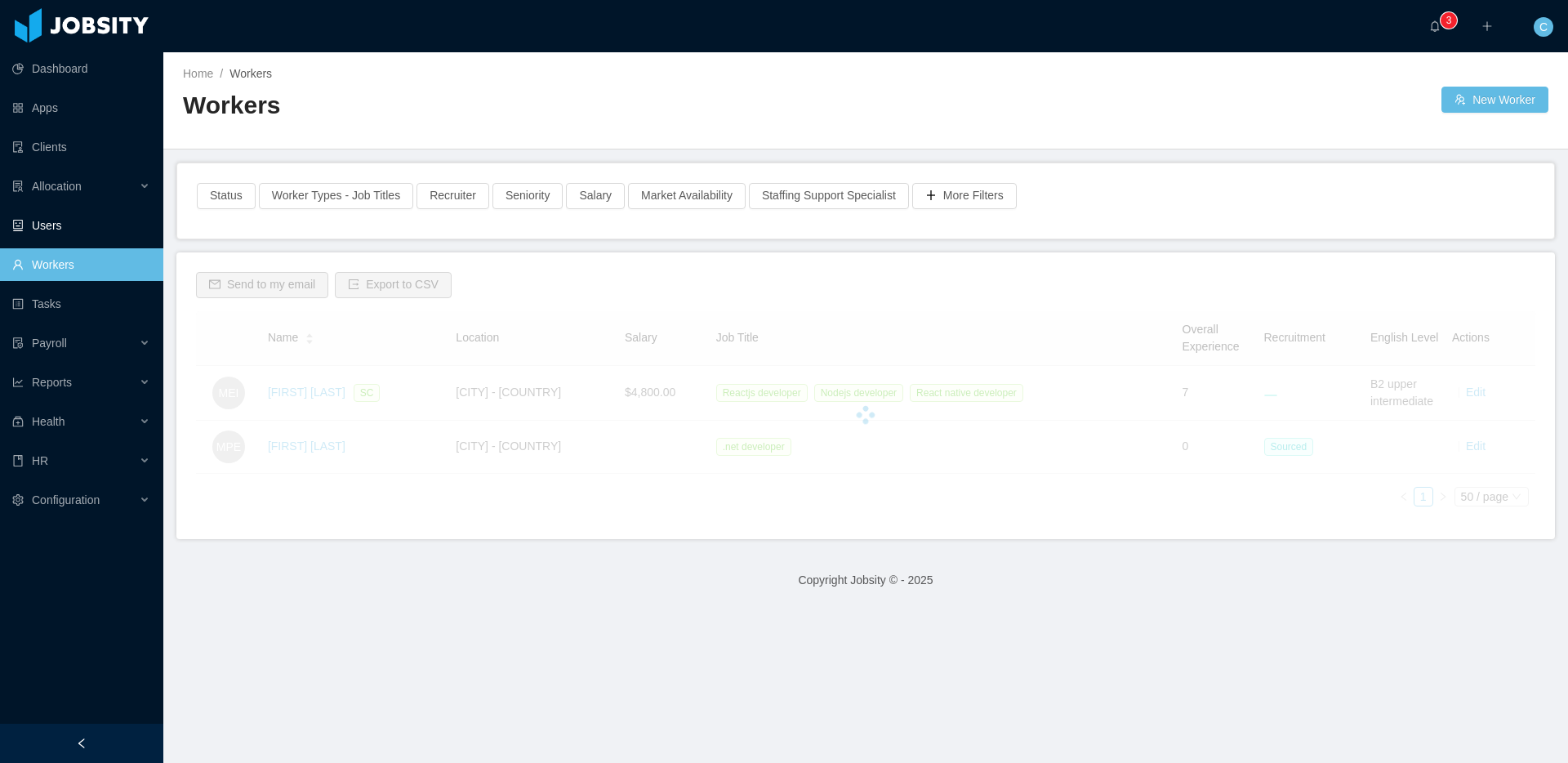 scroll, scrollTop: 0, scrollLeft: 0, axis: both 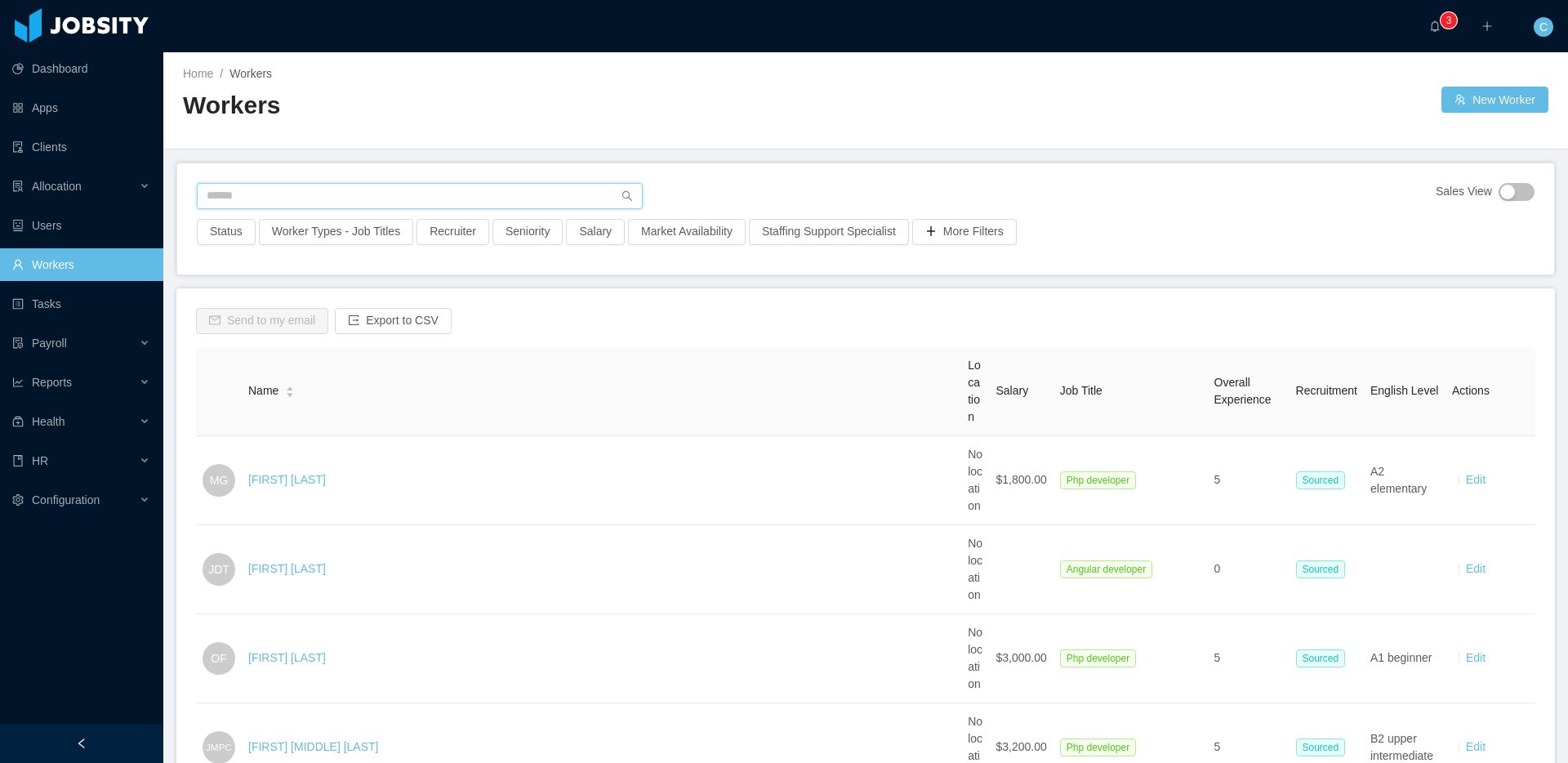 click at bounding box center [420, 196] 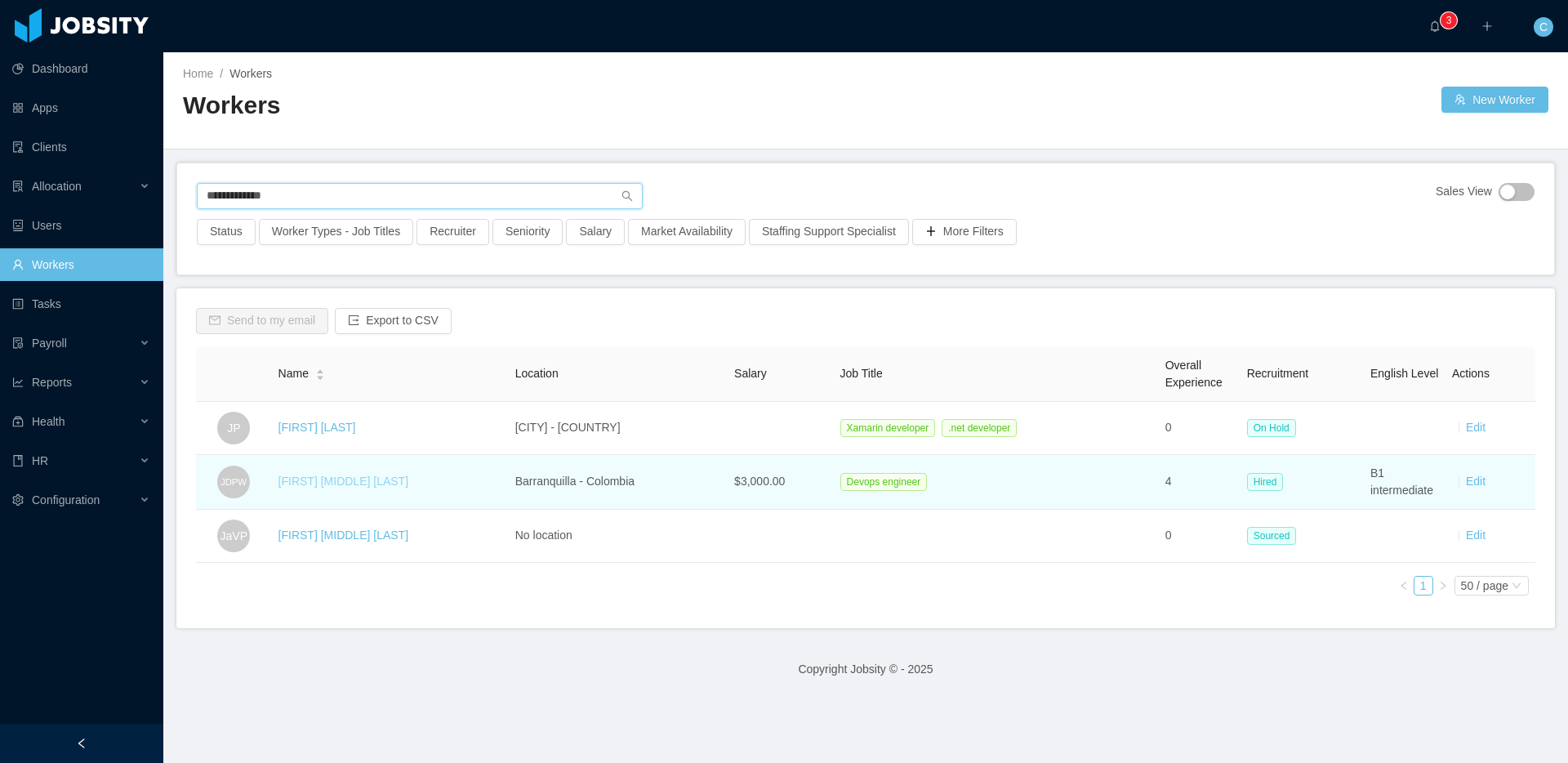 type on "**********" 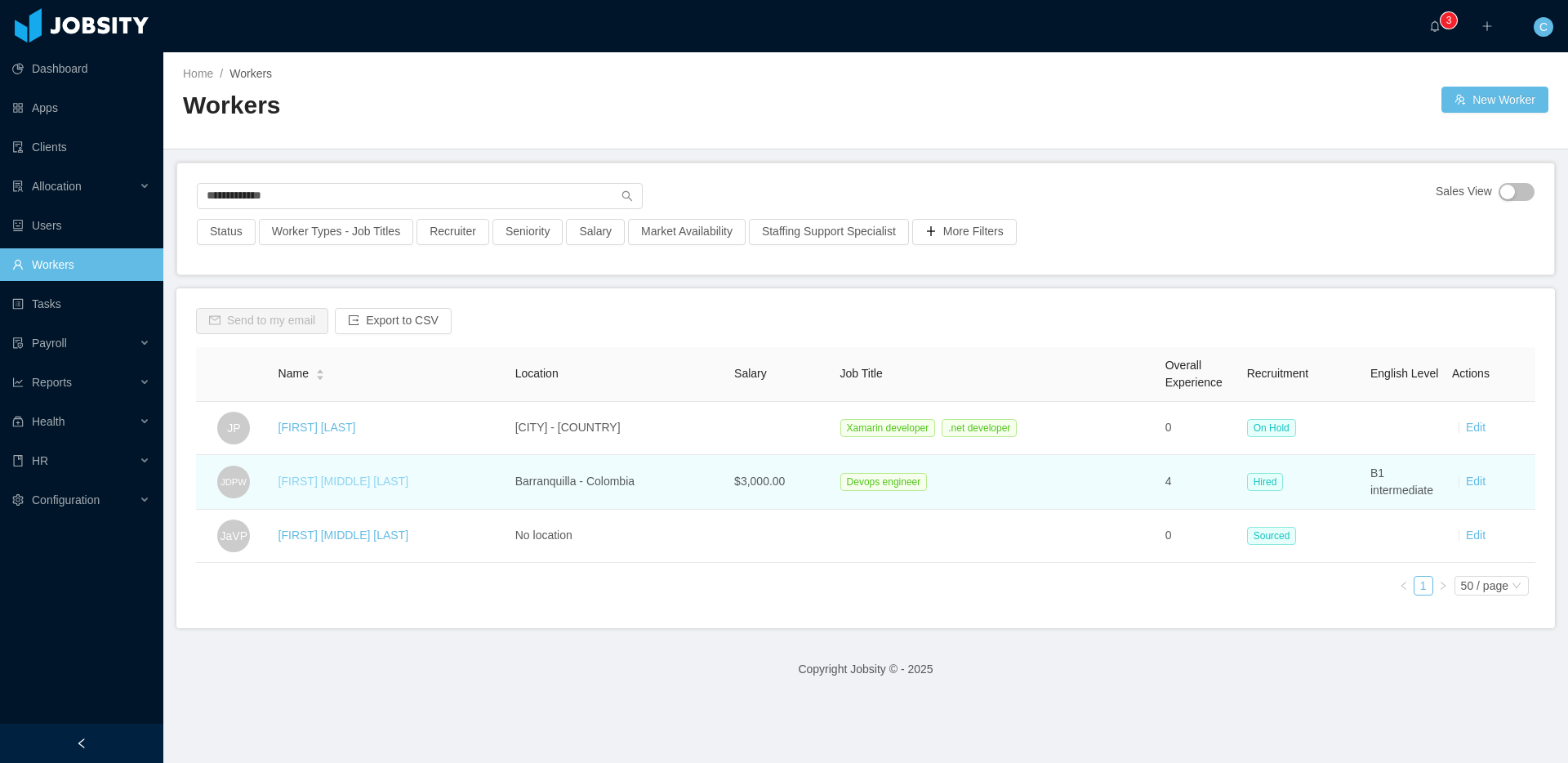 click on "[FIRST] [MIDDLE] [LAST]" at bounding box center (343, 481) 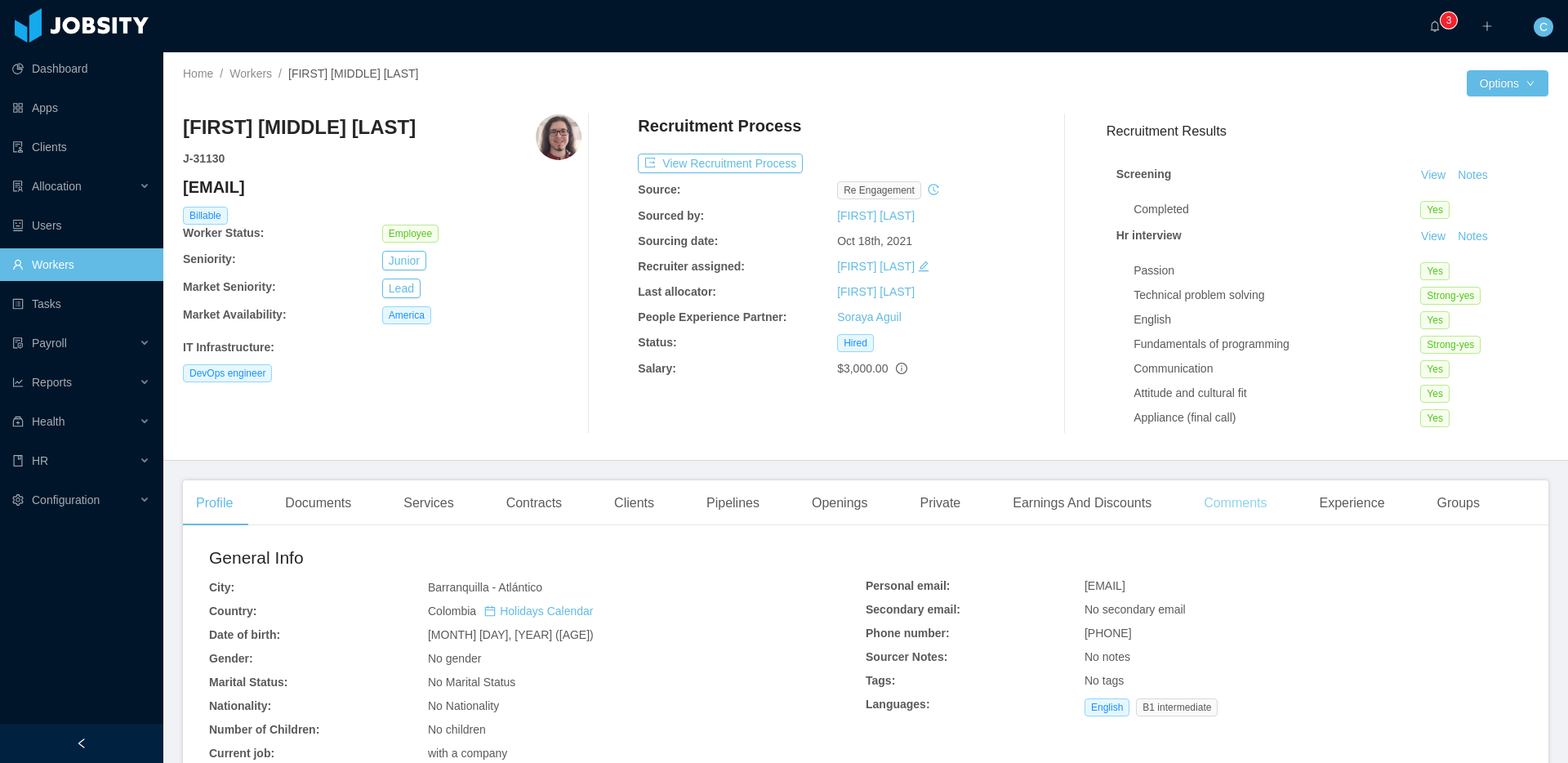 click on "Home / Workers / [FIRST] [MIDDLE] [LAST] / Options [FIRST] [MIDDLE] [LAST] J- 31130 [EMAIL] Billable Worker Status: Employee Seniority: Junior Market Seniority: Lead Market Availability: America IT Infrastructure : DevOps engineer Recruitment Process View Recruitment Process Source: re engagement Sourced by: [FIRST] [LAST] Sourcing date: [MONTH] [DAY], [YEAR] Recruiter assigned: [FIRST] [LAST] Last allocator: [FIRST] [LAST] People Experience Partner: [FIRST] [LAST] Status: Hired Salary: $3,000.00 Recruitment Results Screening View Notes Completed Yes Hr interview View Notes Passion Yes Technical problem solving Strong-yes English Yes Fundamentals of programming Strong-yes Communication Yes Attitude and cultural fit Yes Appliance (final call) Yes Recording url No Tech screening View Notes Score 20 Would you hire this candidate? No Challenge evaluation View Notes No Is the challenge client-ready? No Yes Junior" at bounding box center (866, 257) 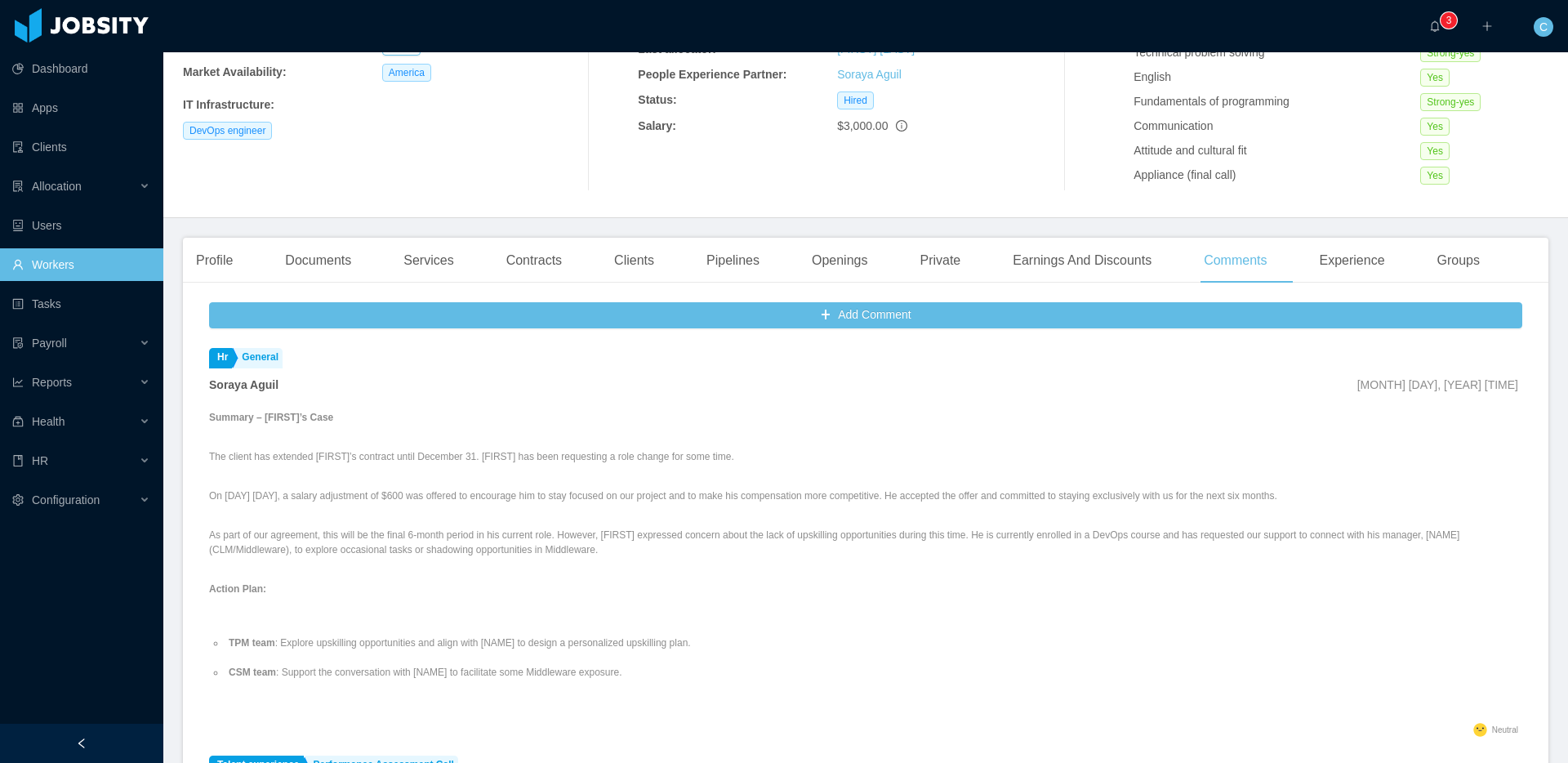scroll, scrollTop: 247, scrollLeft: 0, axis: vertical 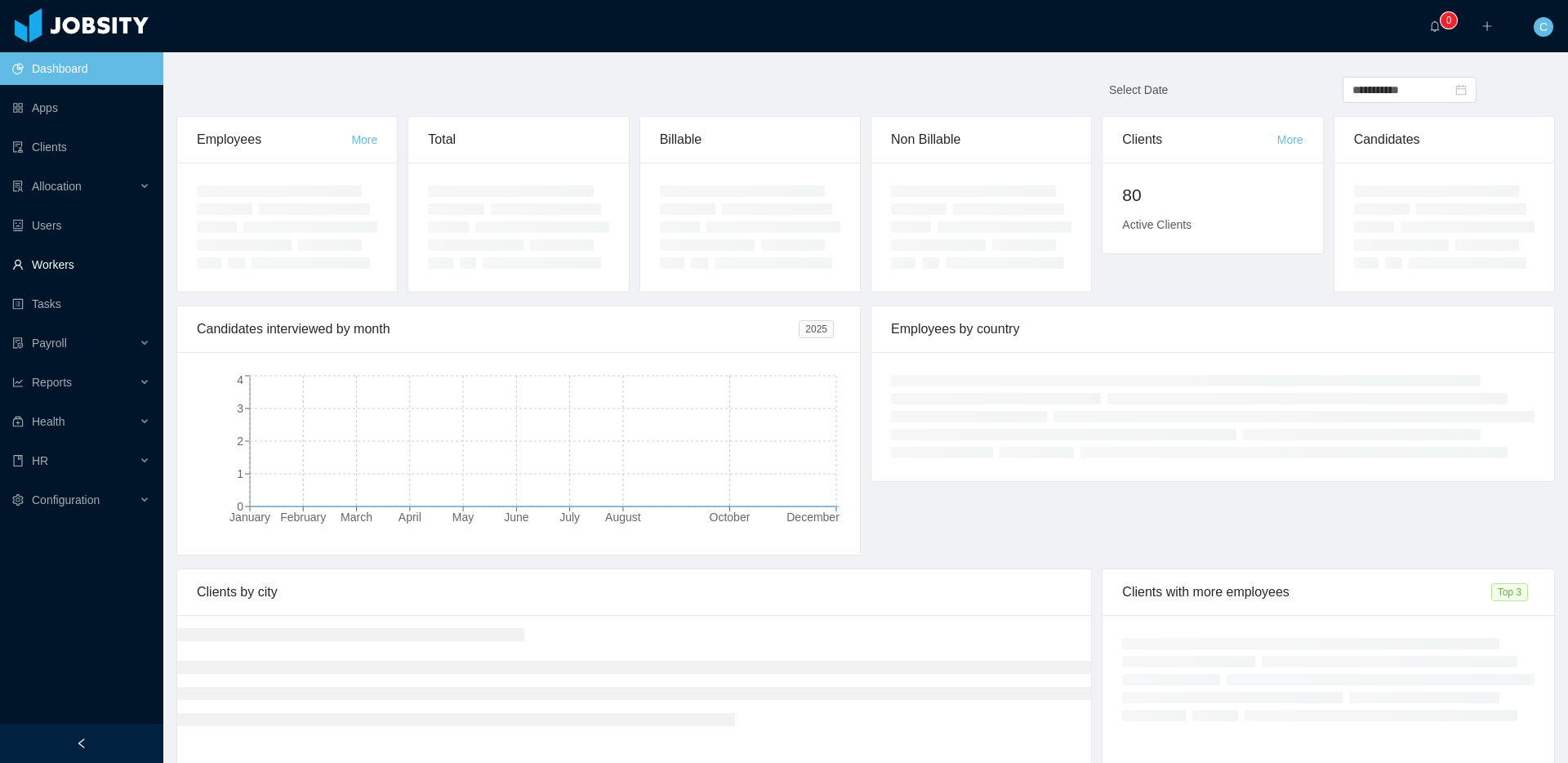 click on "Workers" at bounding box center [81, 265] 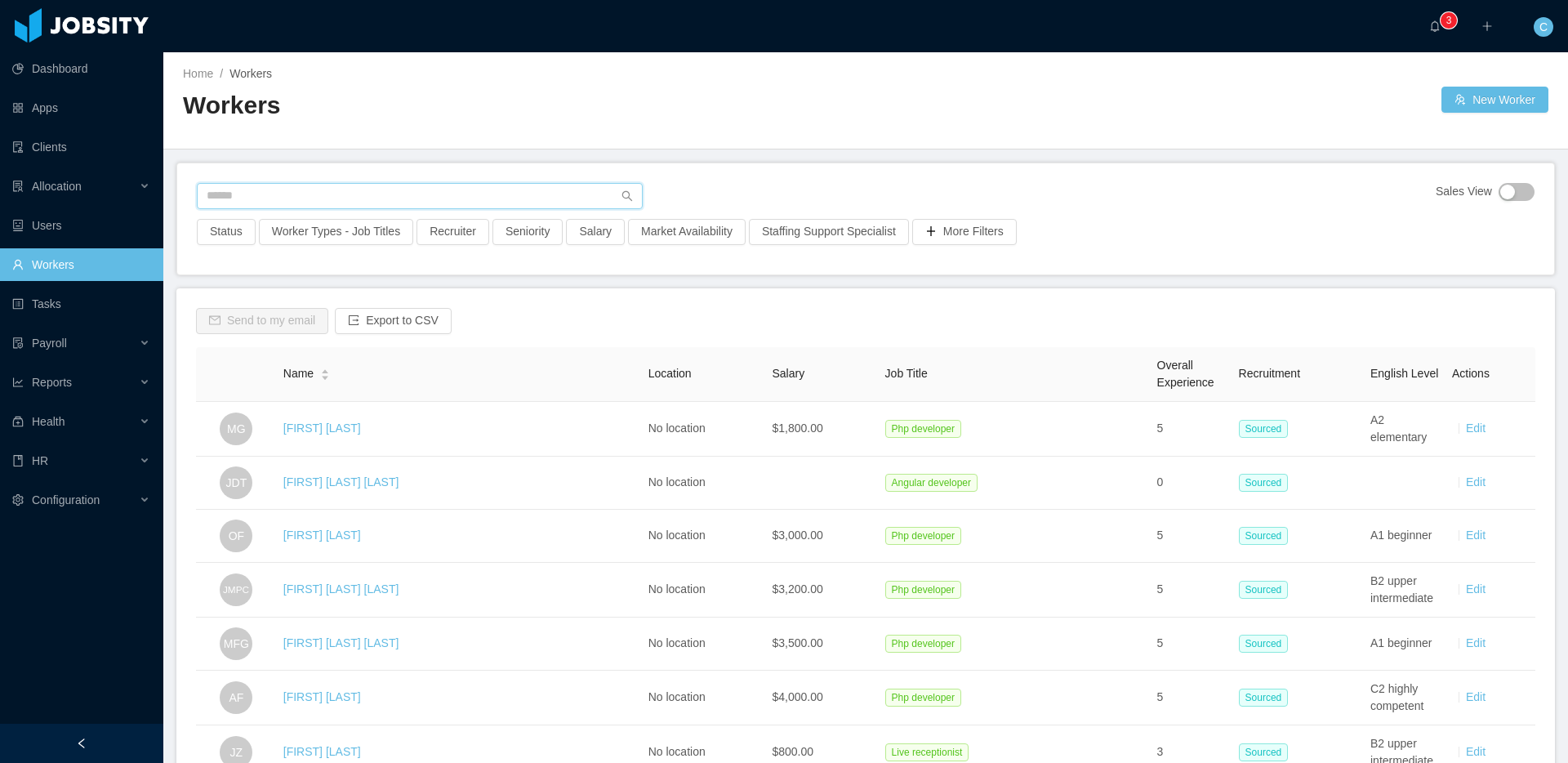 click at bounding box center [420, 196] 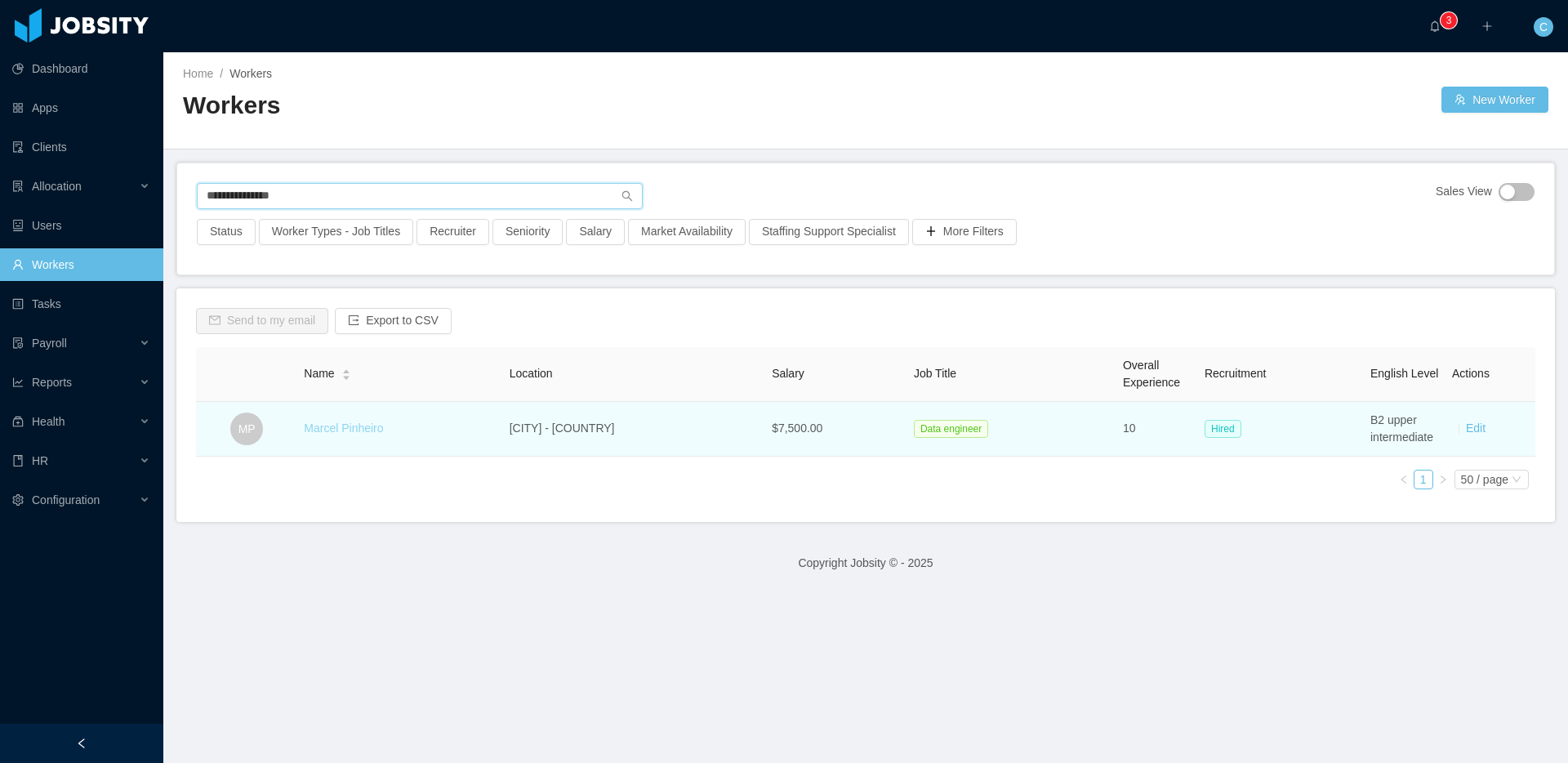 type on "**********" 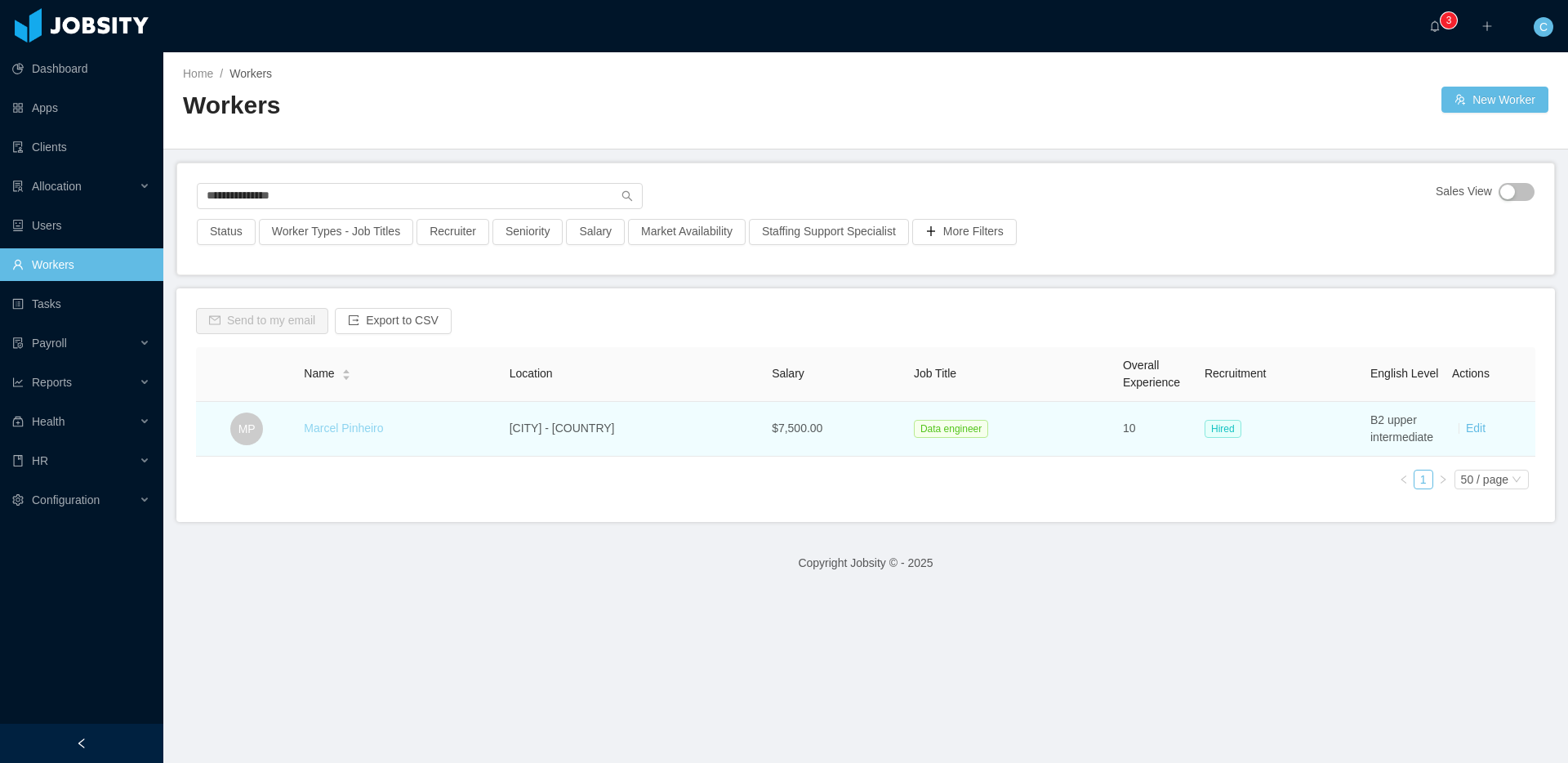 click on "Marcel Pinheiro" at bounding box center [343, 428] 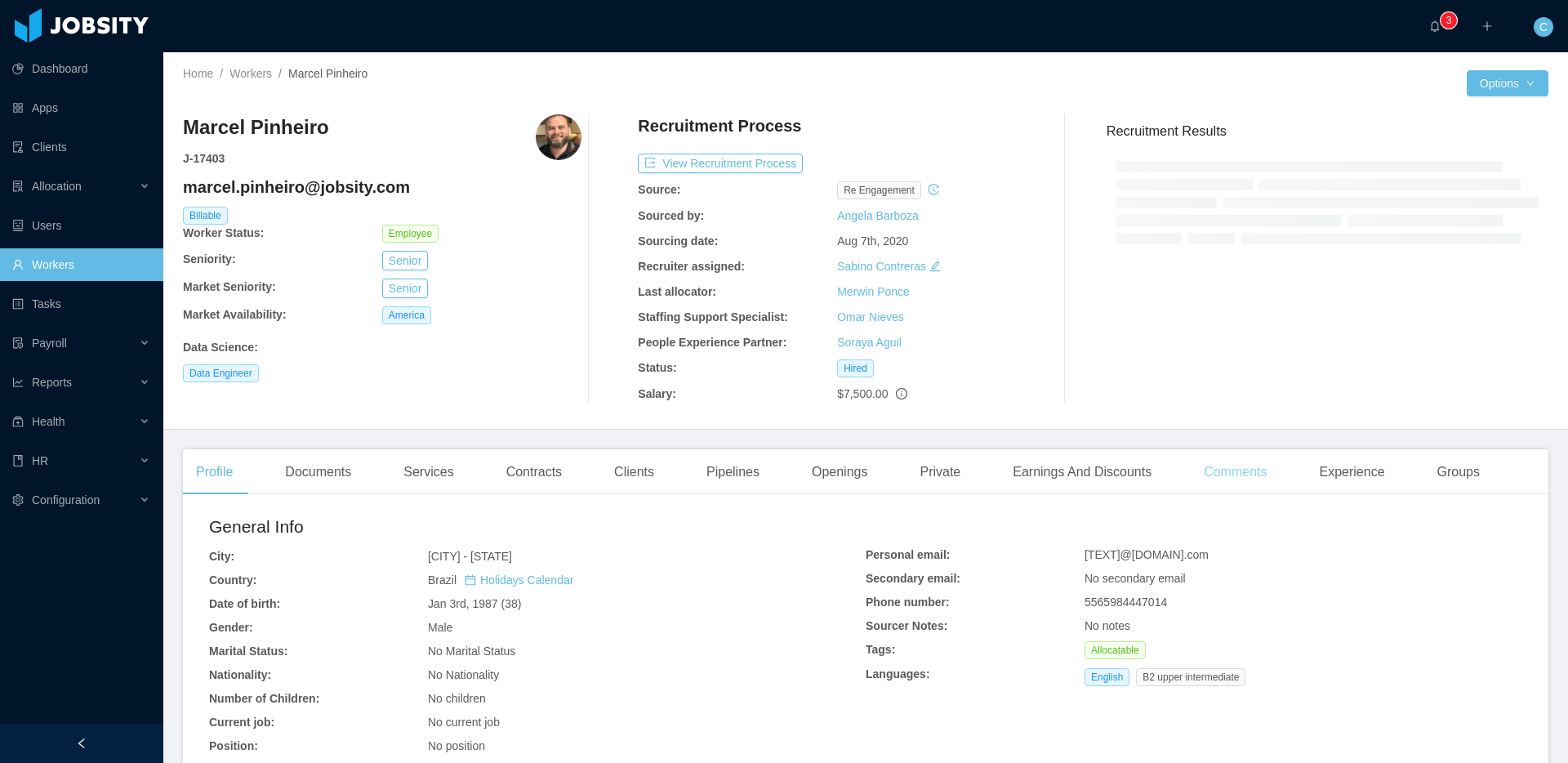click on "Comments" at bounding box center [1235, 472] 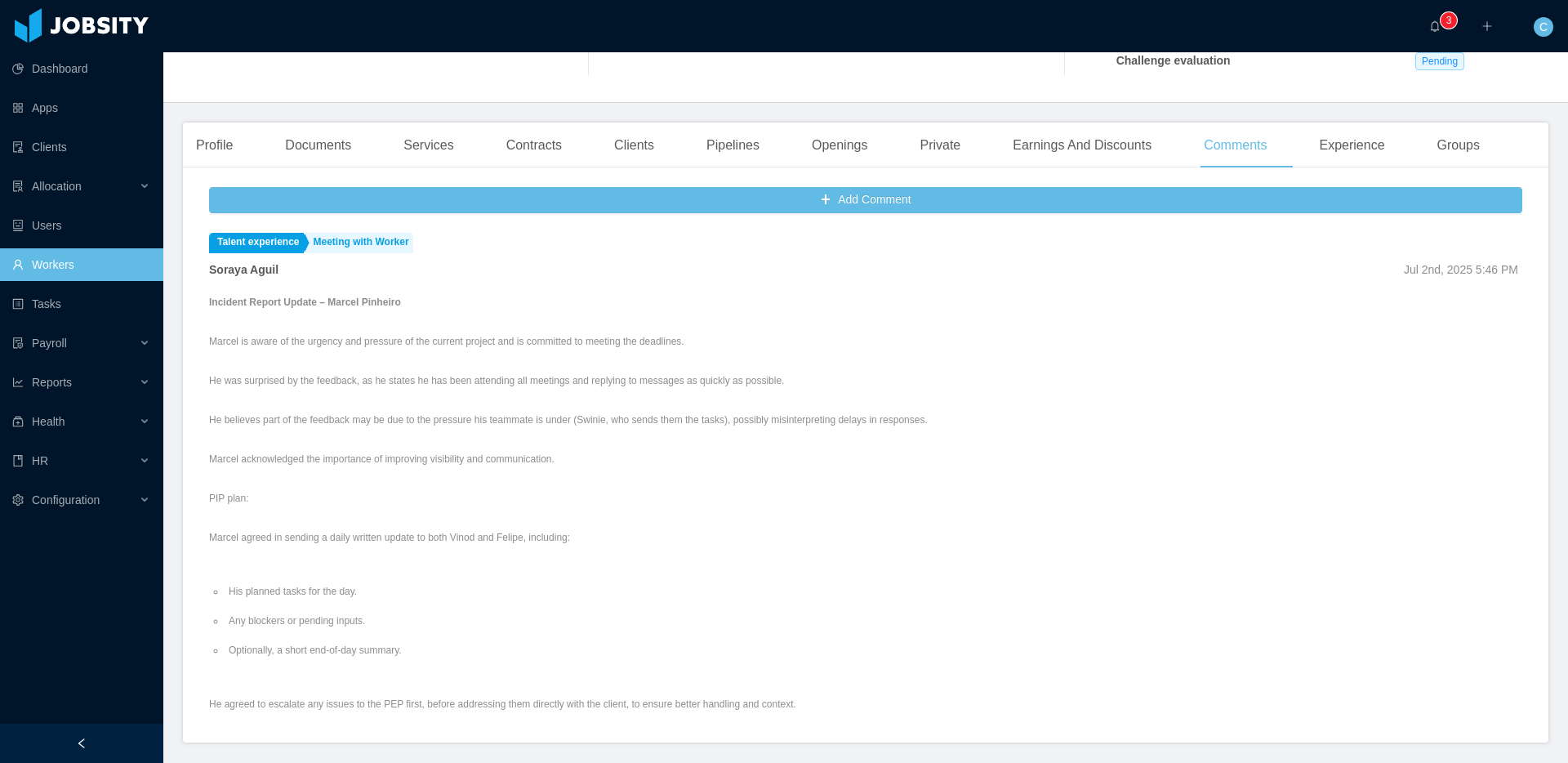 scroll, scrollTop: 361, scrollLeft: 0, axis: vertical 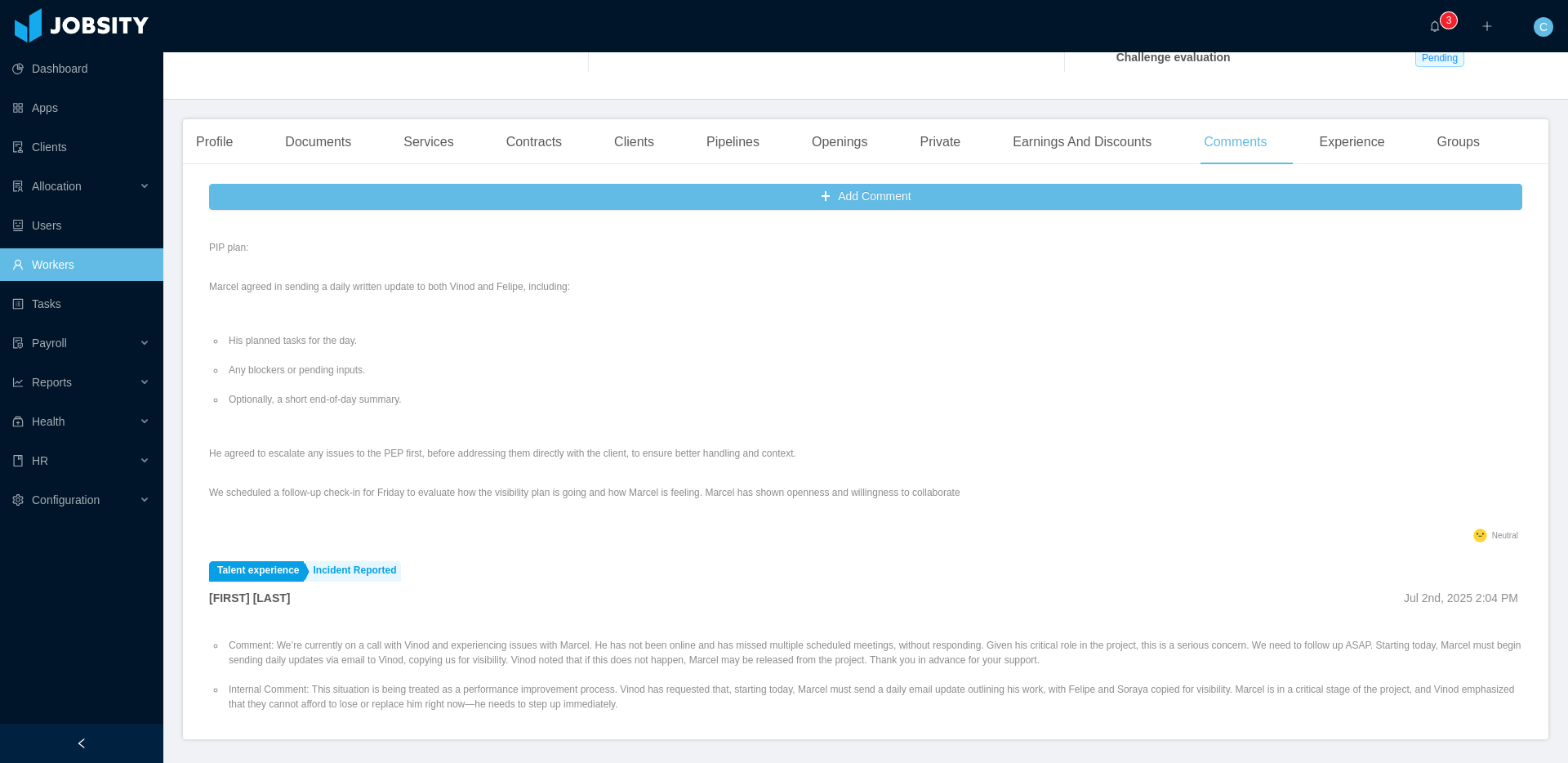 click on "Workers" at bounding box center [81, 265] 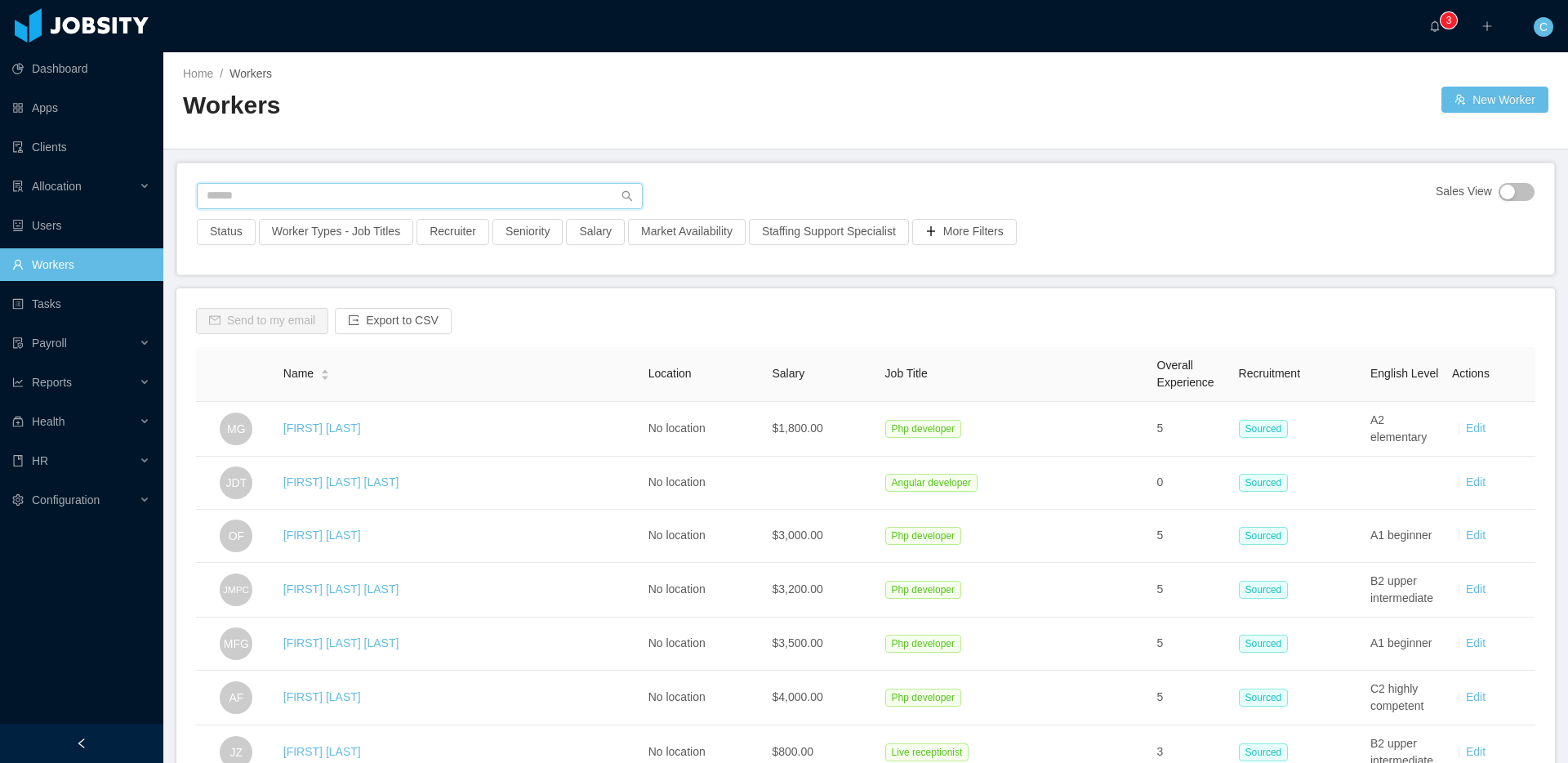 click at bounding box center (420, 196) 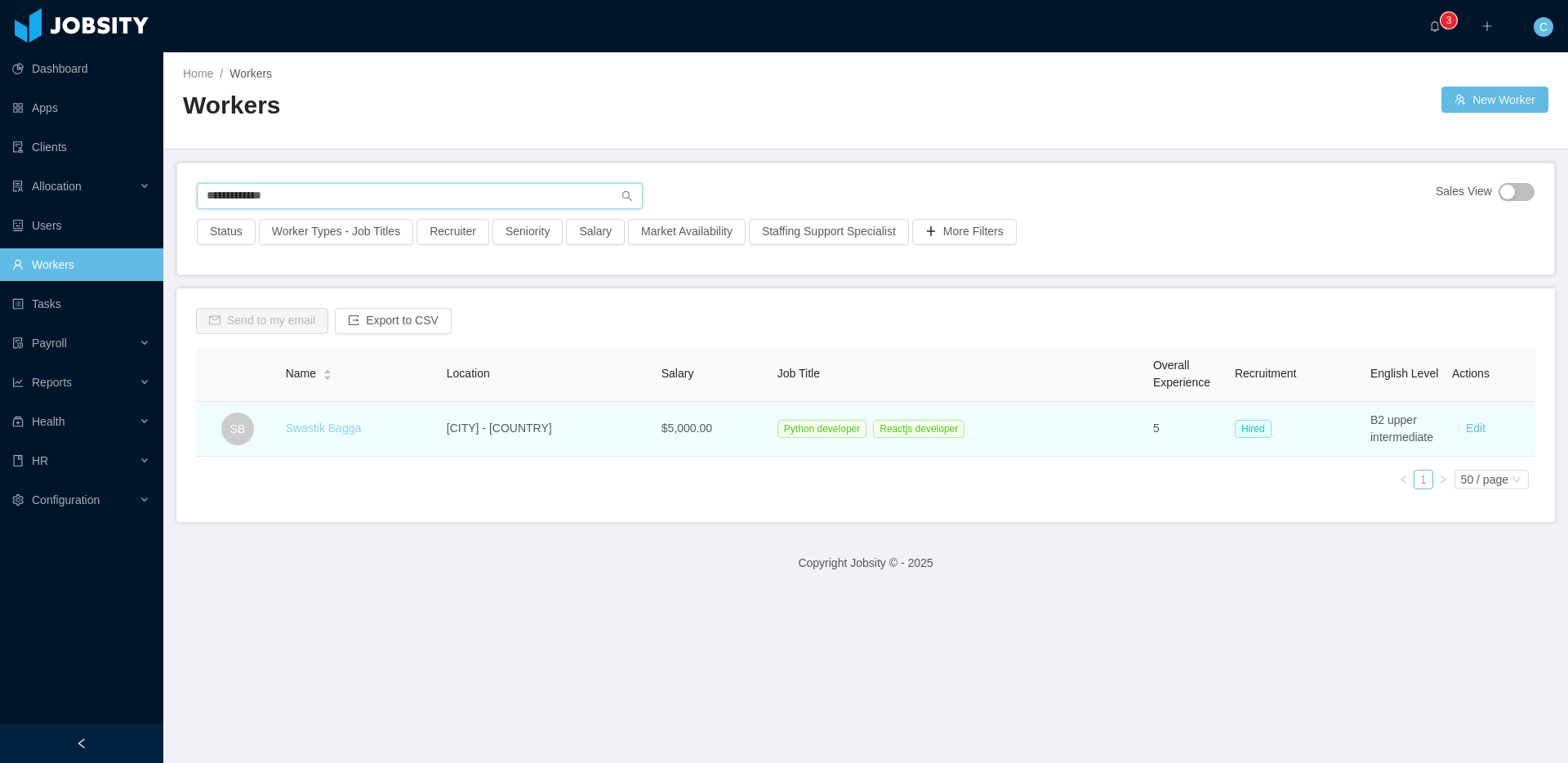type on "**********" 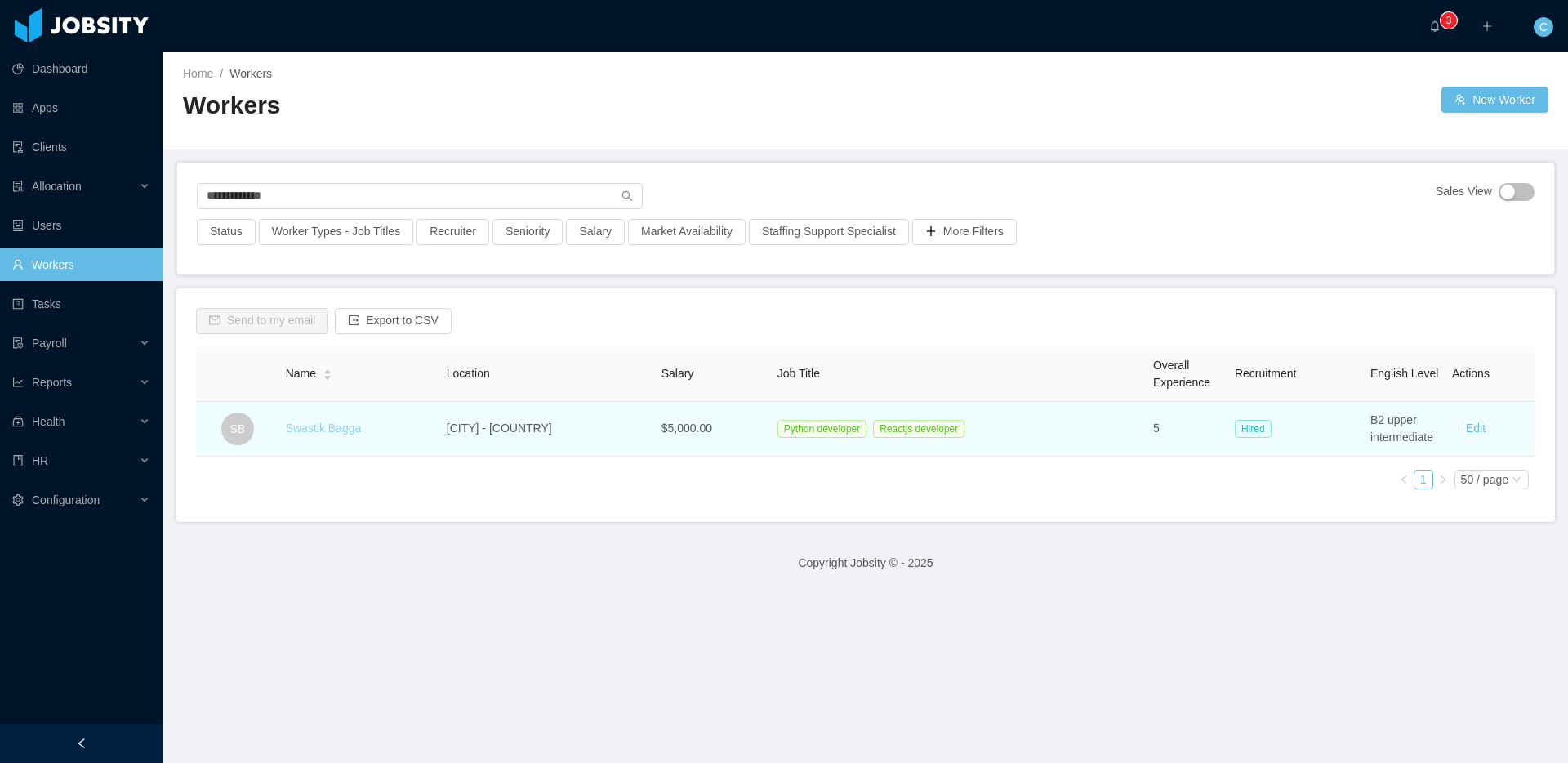 click on "Swastik Bagga" at bounding box center [323, 428] 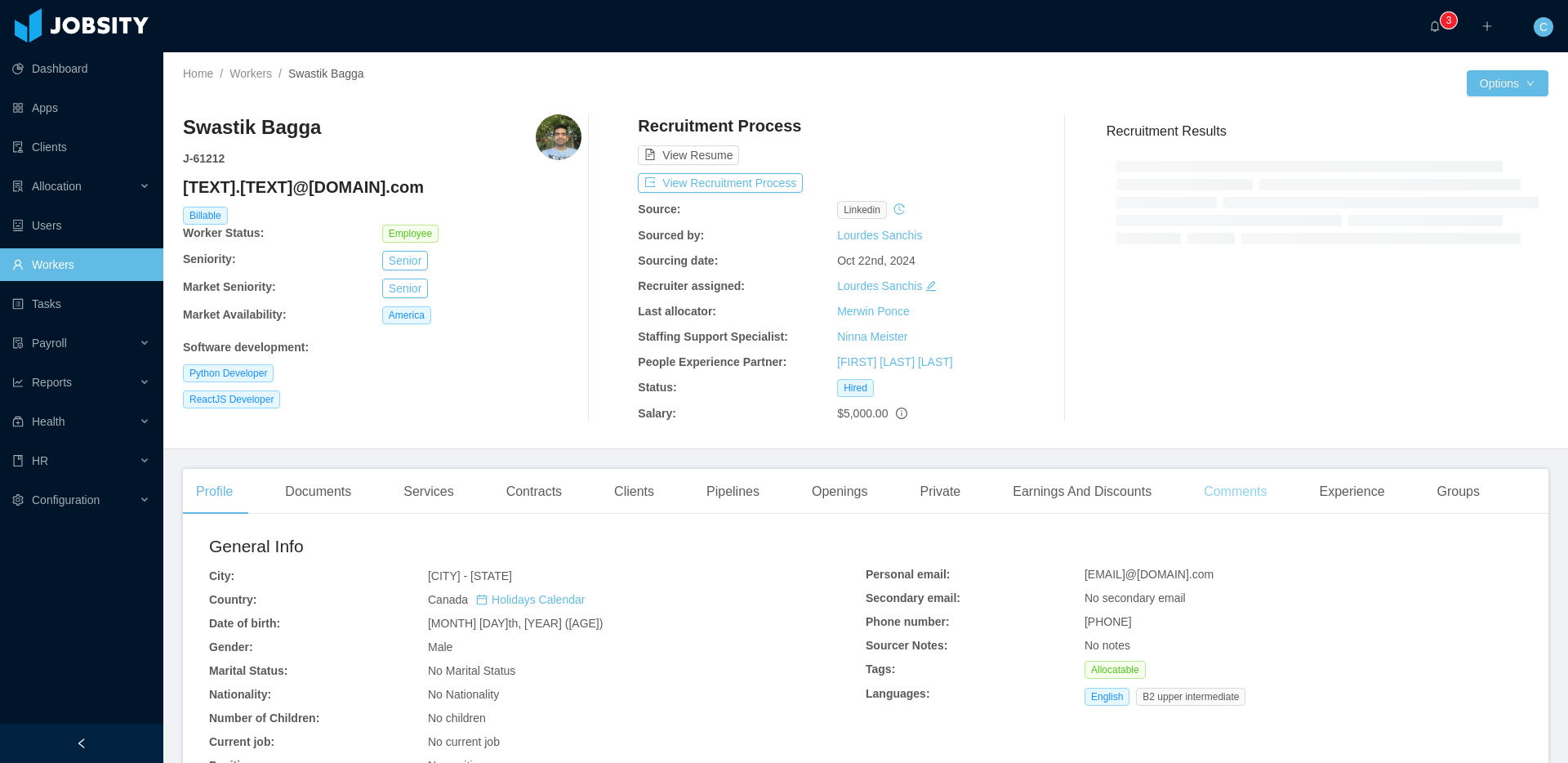 click on "Comments" at bounding box center (1235, 492) 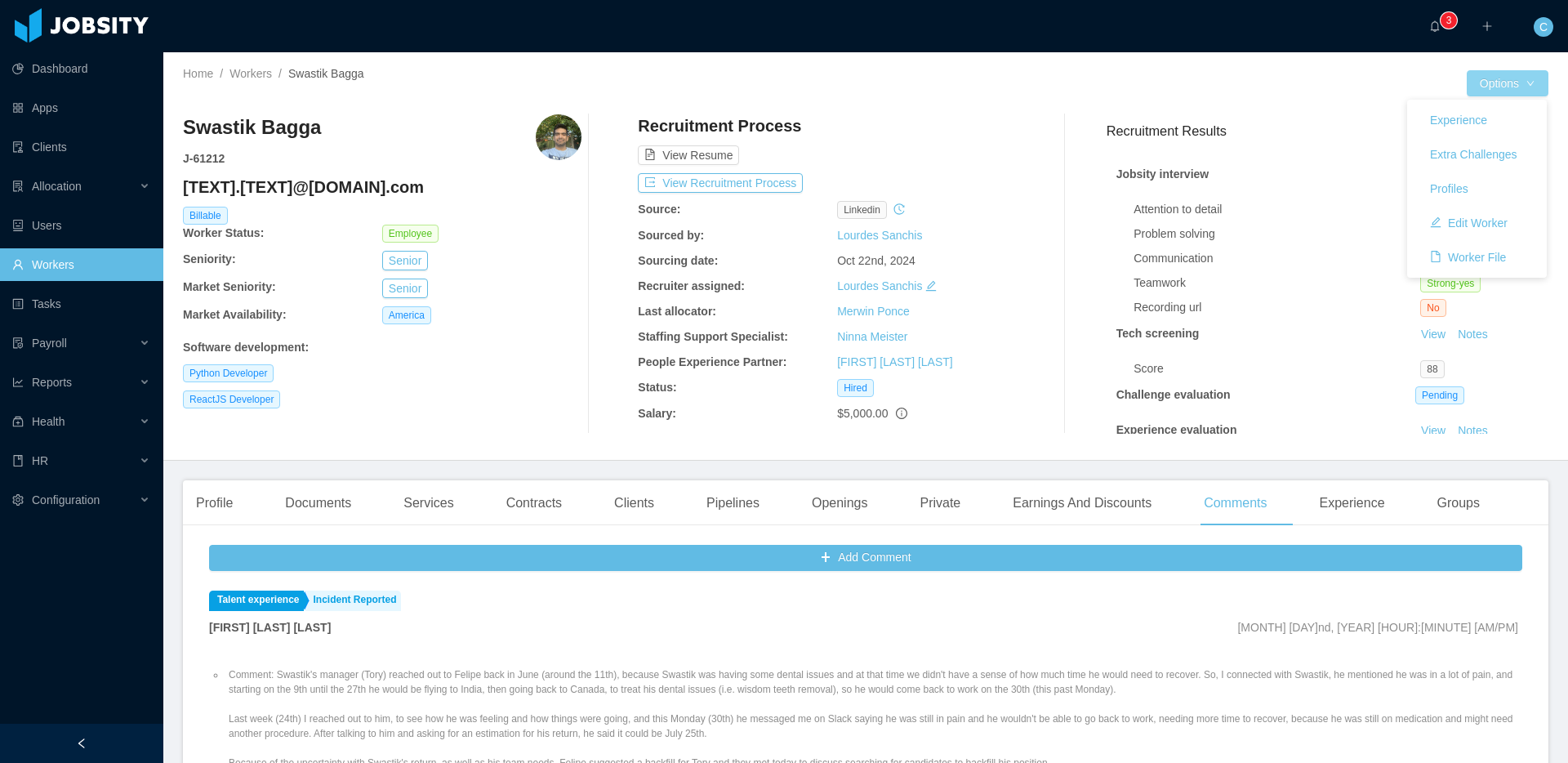click on "Options" at bounding box center [1508, 83] 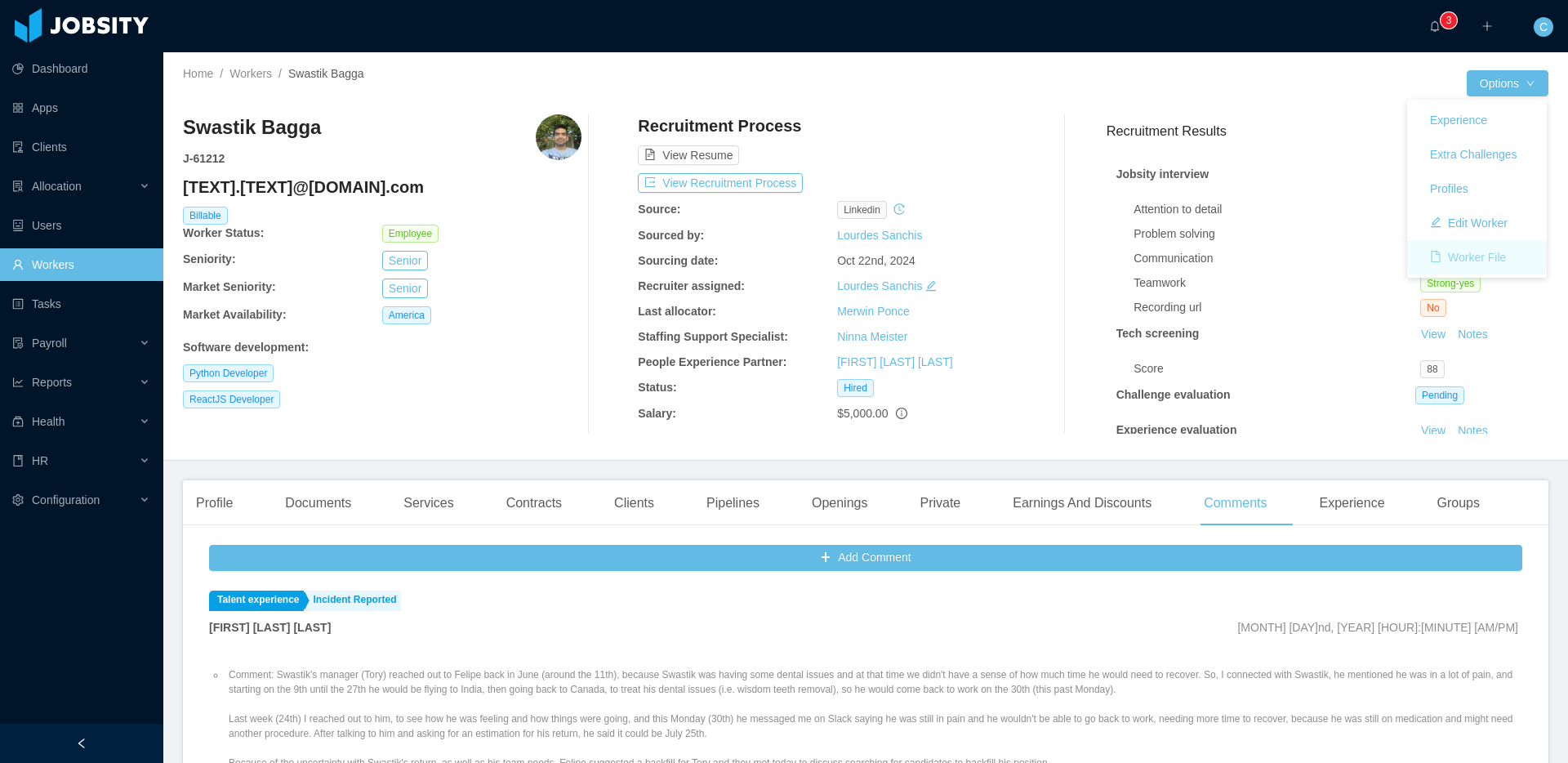 click on "Worker File" at bounding box center [1468, 257] 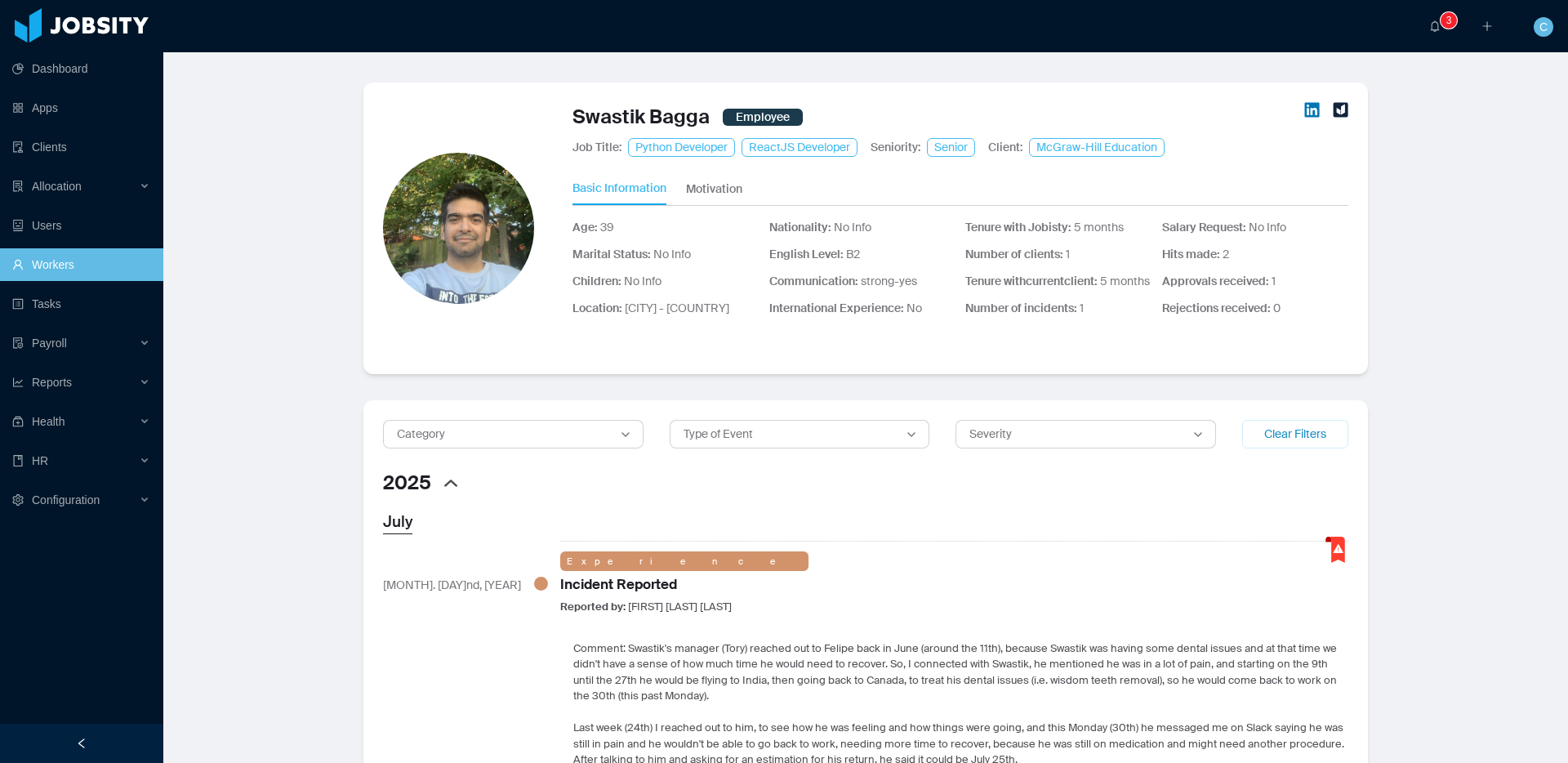 scroll, scrollTop: 0, scrollLeft: 0, axis: both 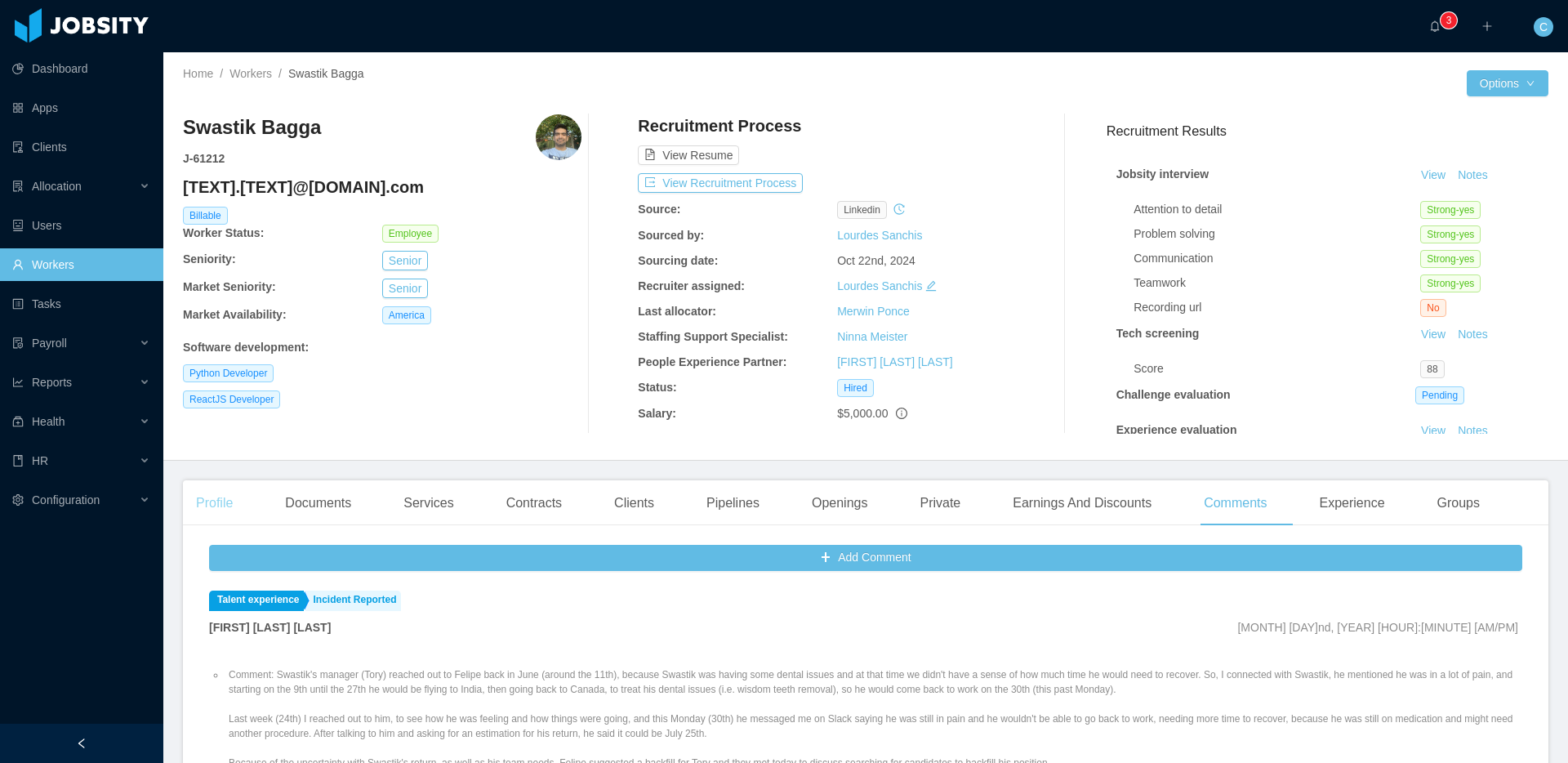 drag, startPoint x: 194, startPoint y: 515, endPoint x: 209, endPoint y: 514, distance: 15.033296 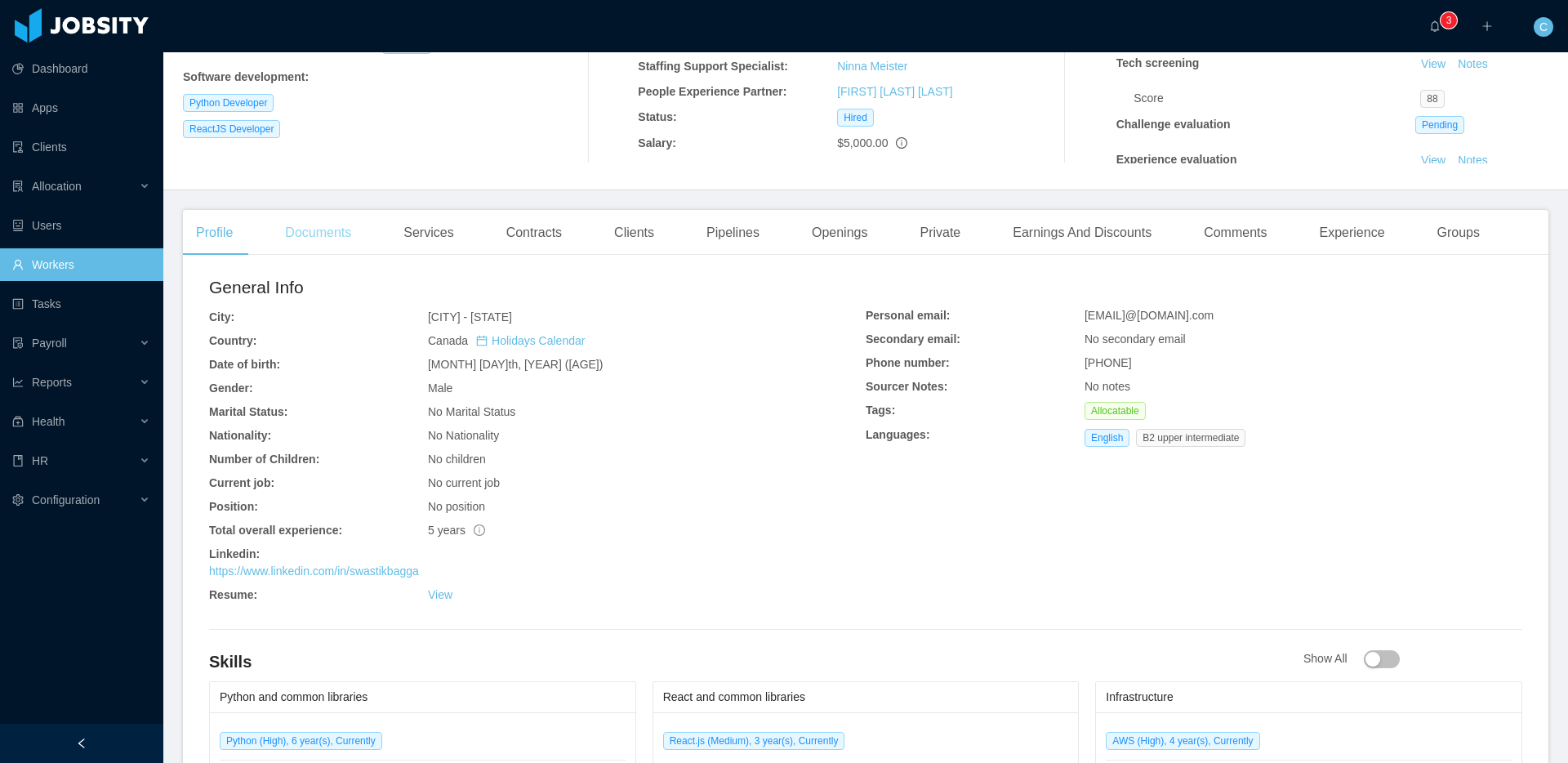scroll, scrollTop: 272, scrollLeft: 0, axis: vertical 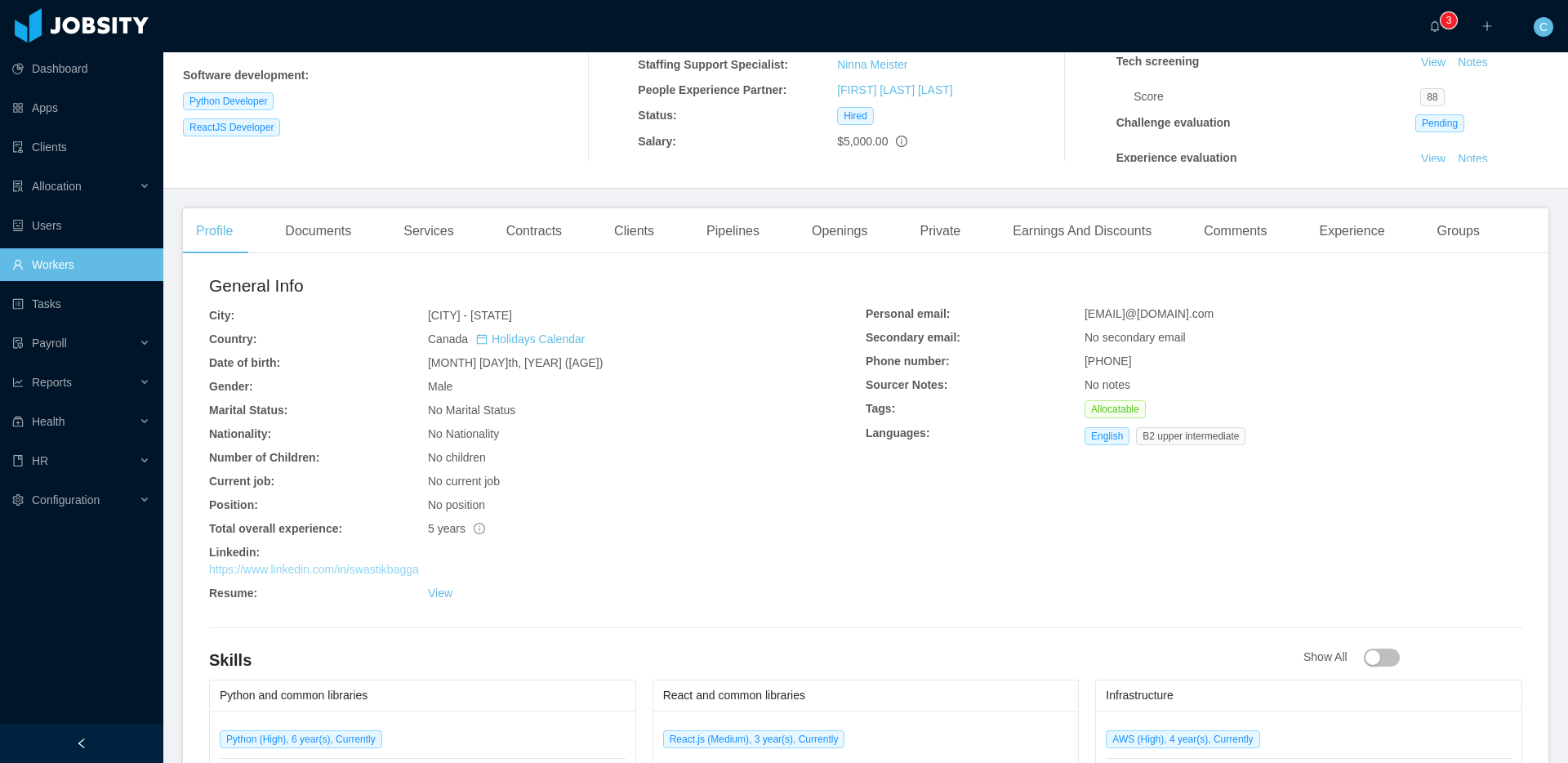 click on "https://www.linkedin.com/in/swastikbagga" at bounding box center (314, 569) 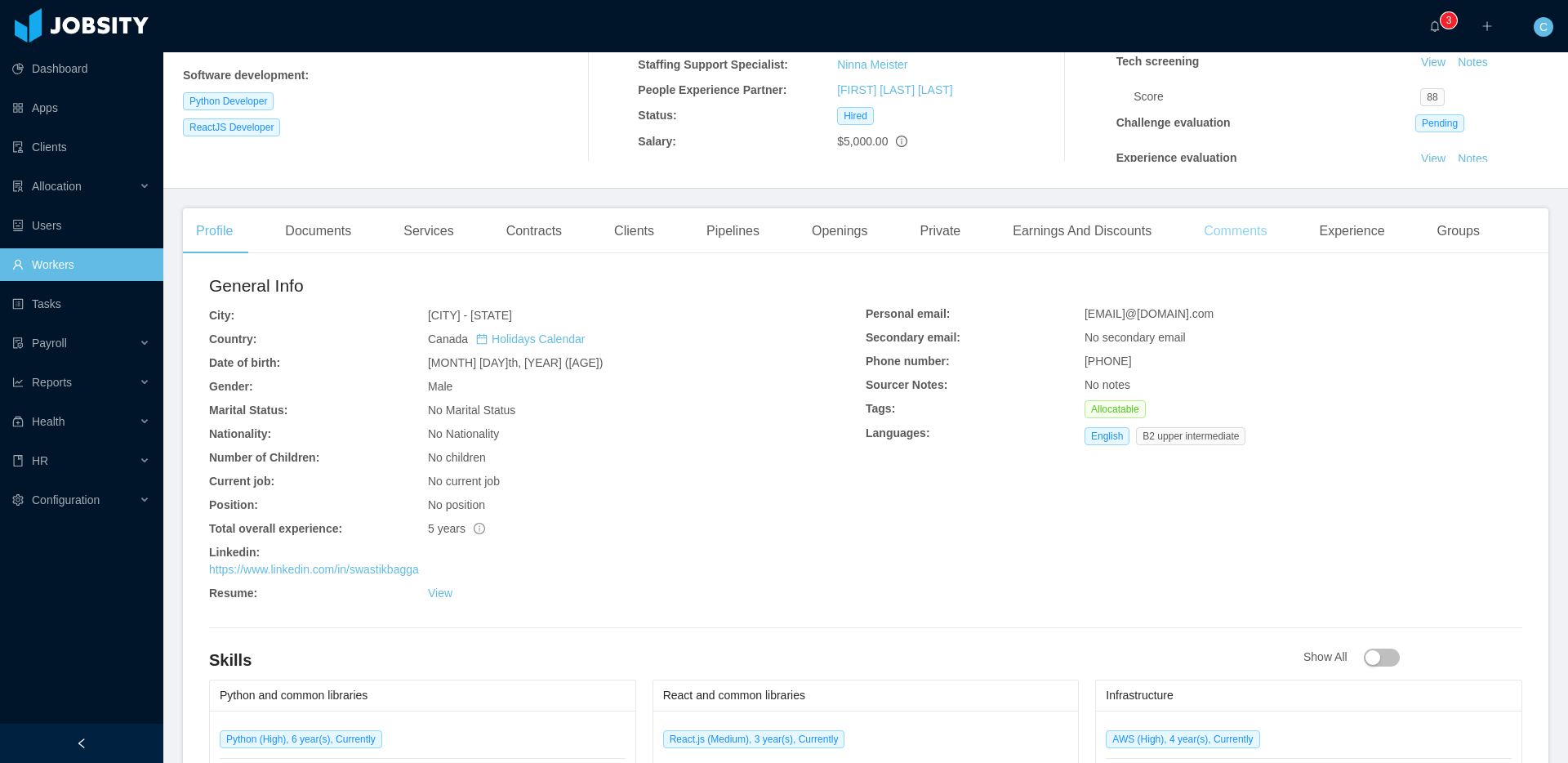 click on "Comments" at bounding box center (1235, 231) 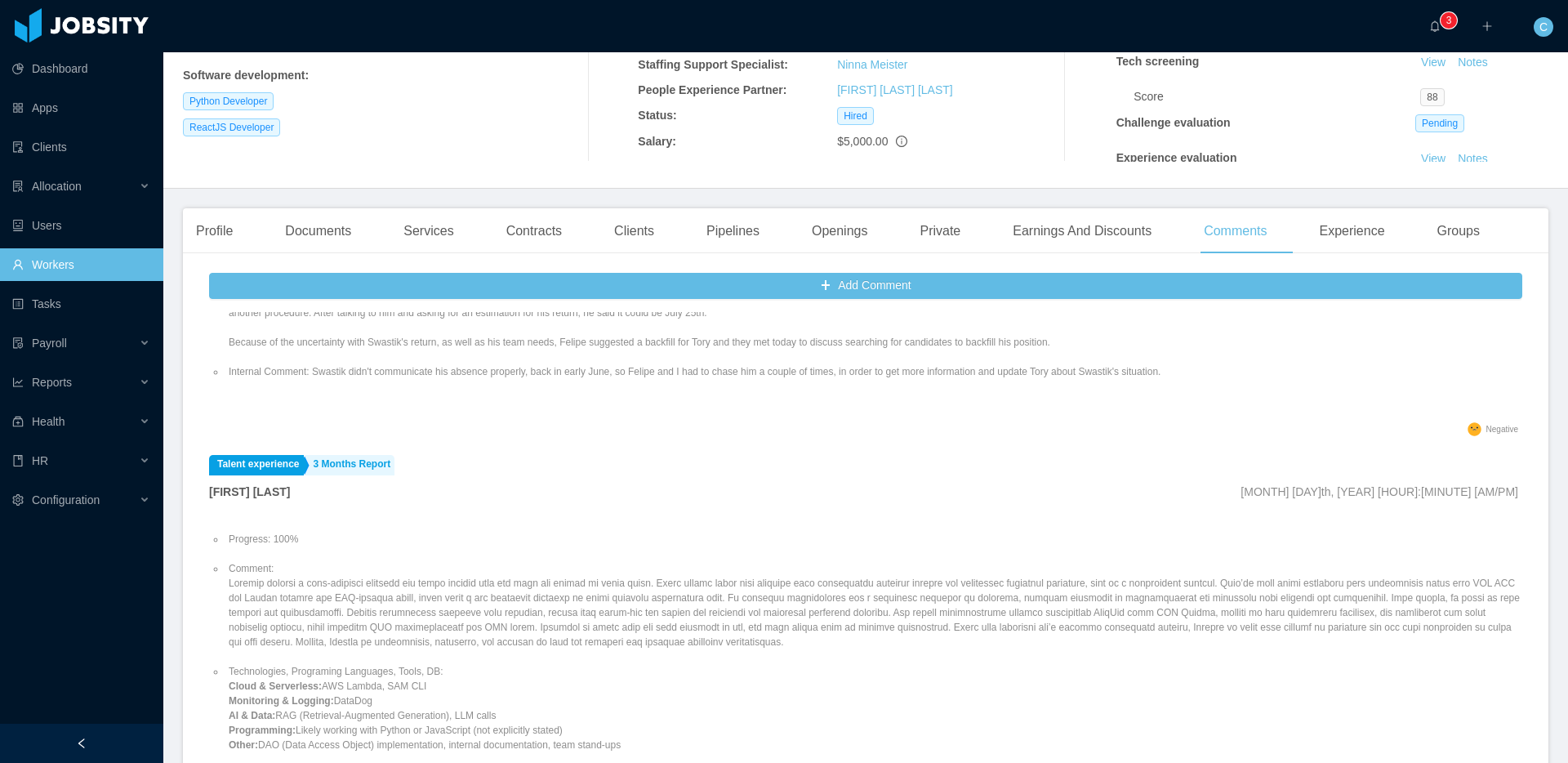 scroll, scrollTop: 0, scrollLeft: 0, axis: both 